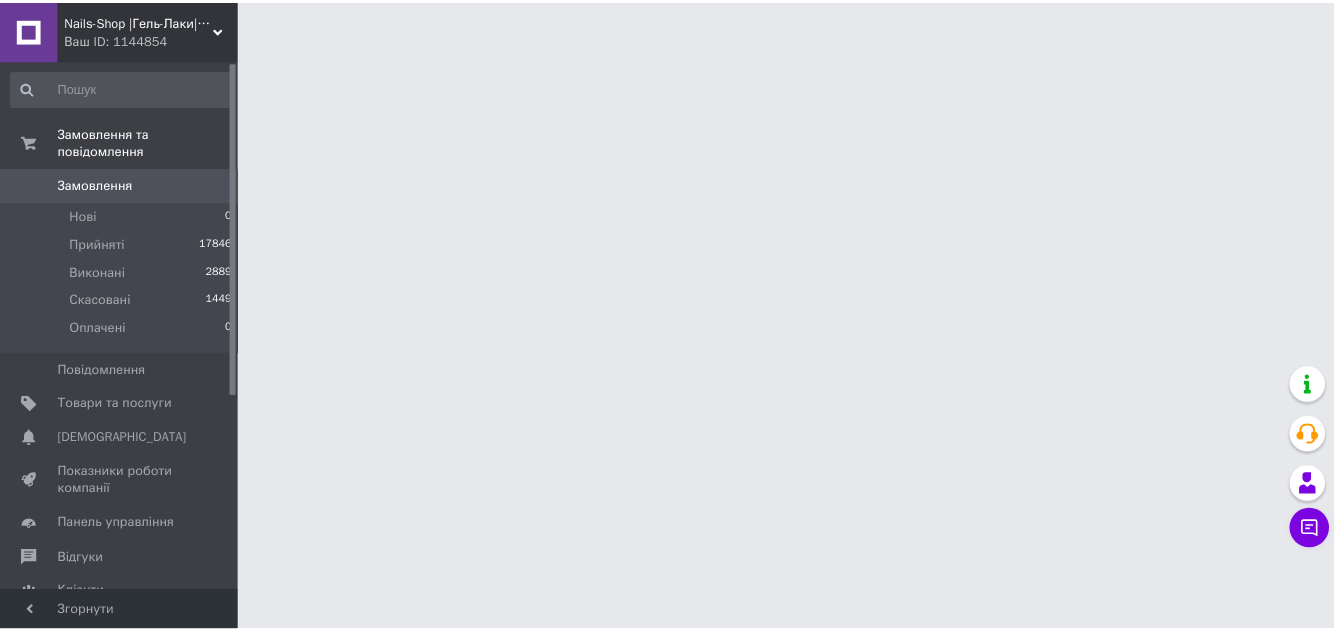 scroll, scrollTop: 0, scrollLeft: 0, axis: both 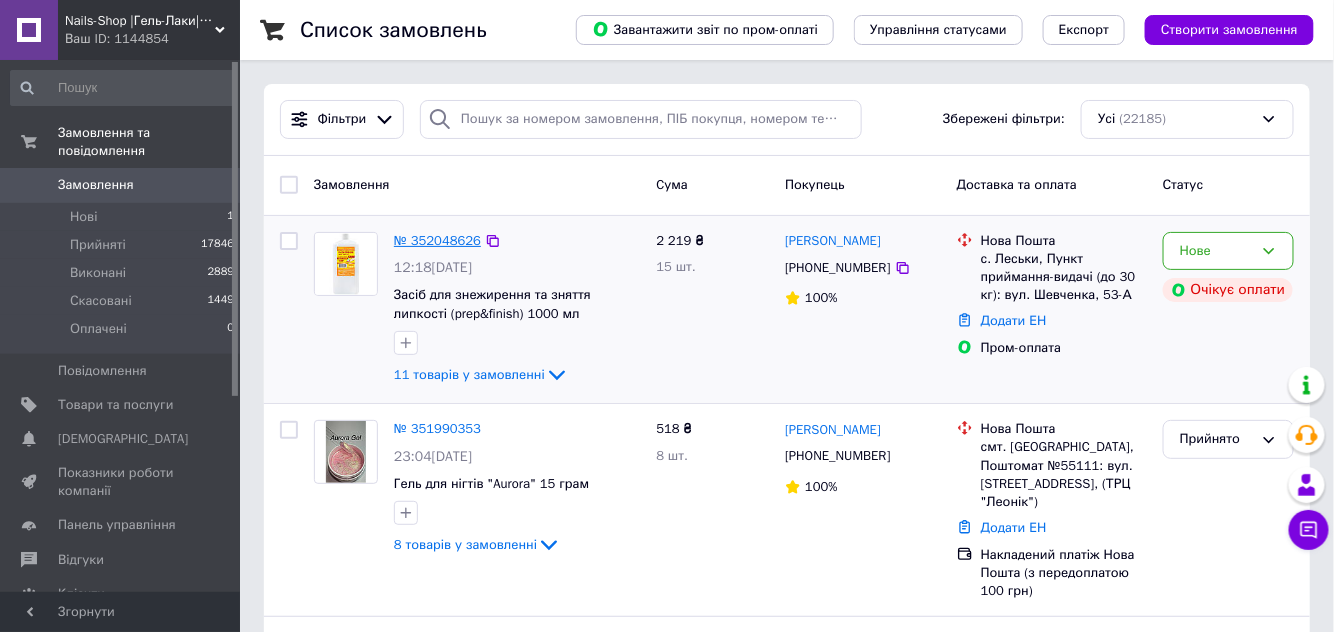 click on "№ 352048626" at bounding box center (437, 240) 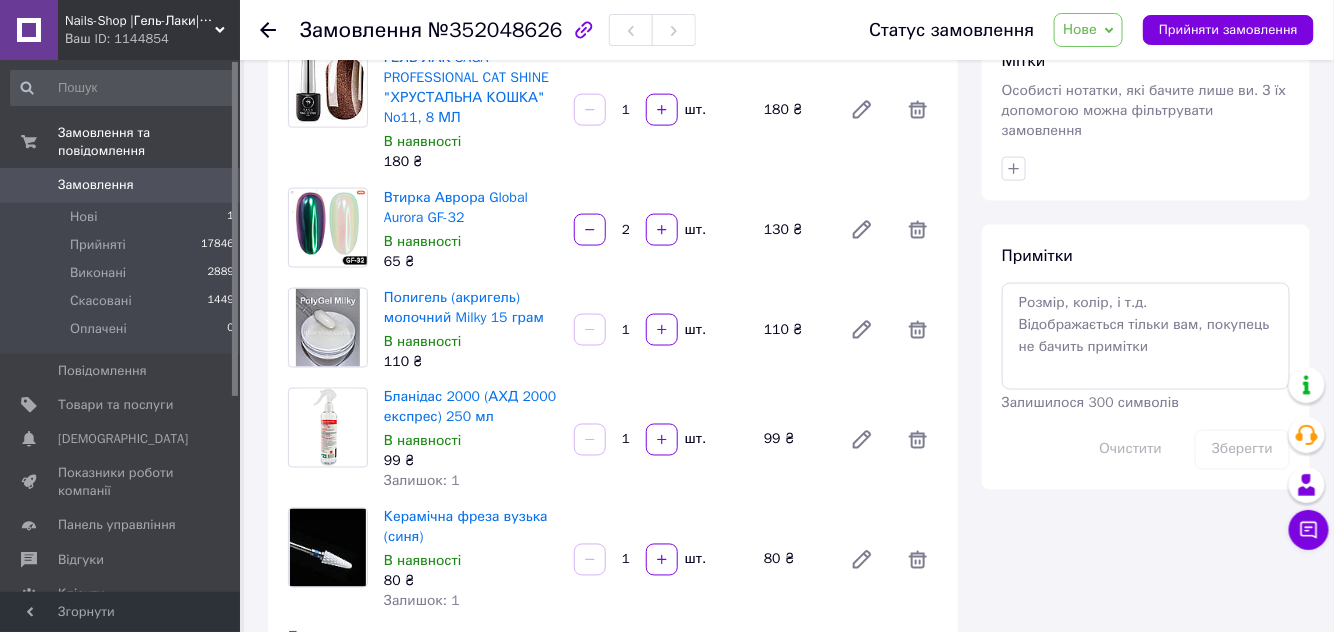scroll, scrollTop: 727, scrollLeft: 0, axis: vertical 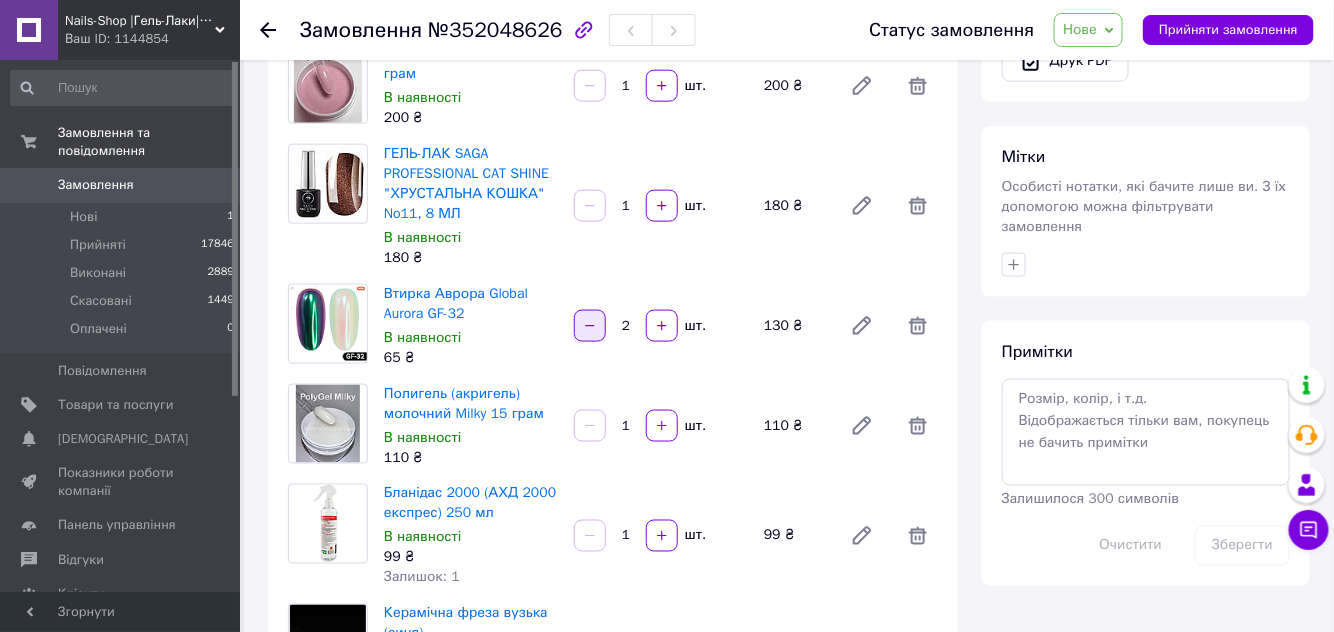 click 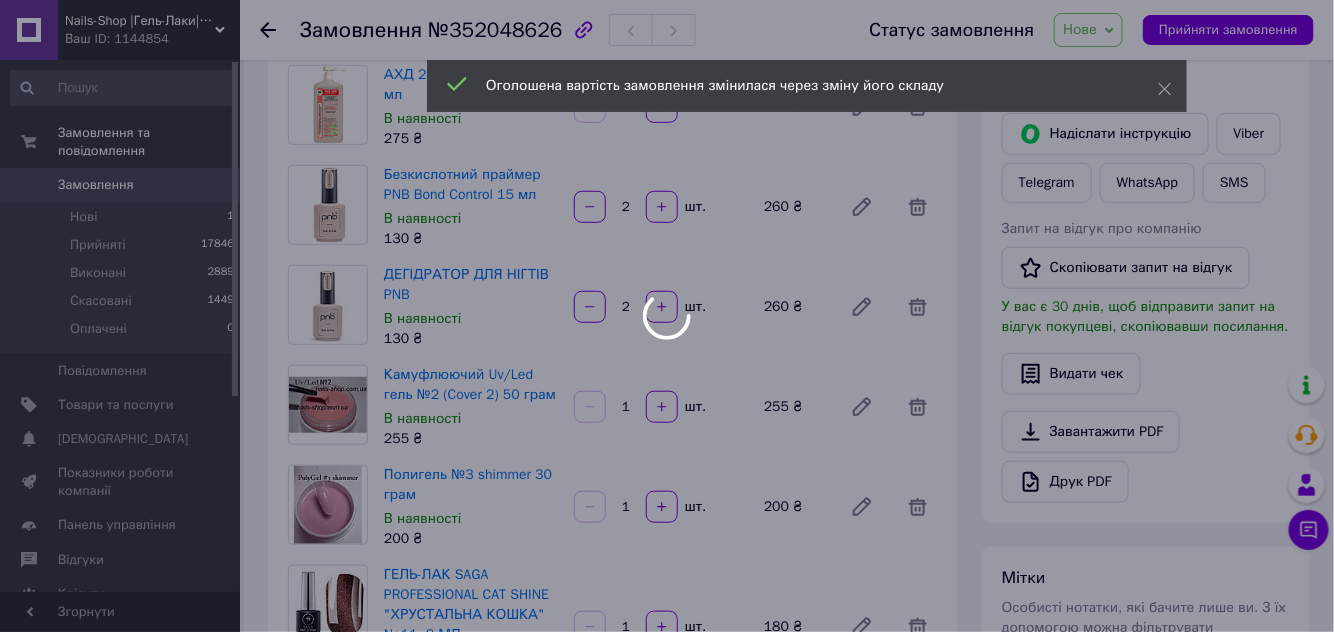 scroll, scrollTop: 272, scrollLeft: 0, axis: vertical 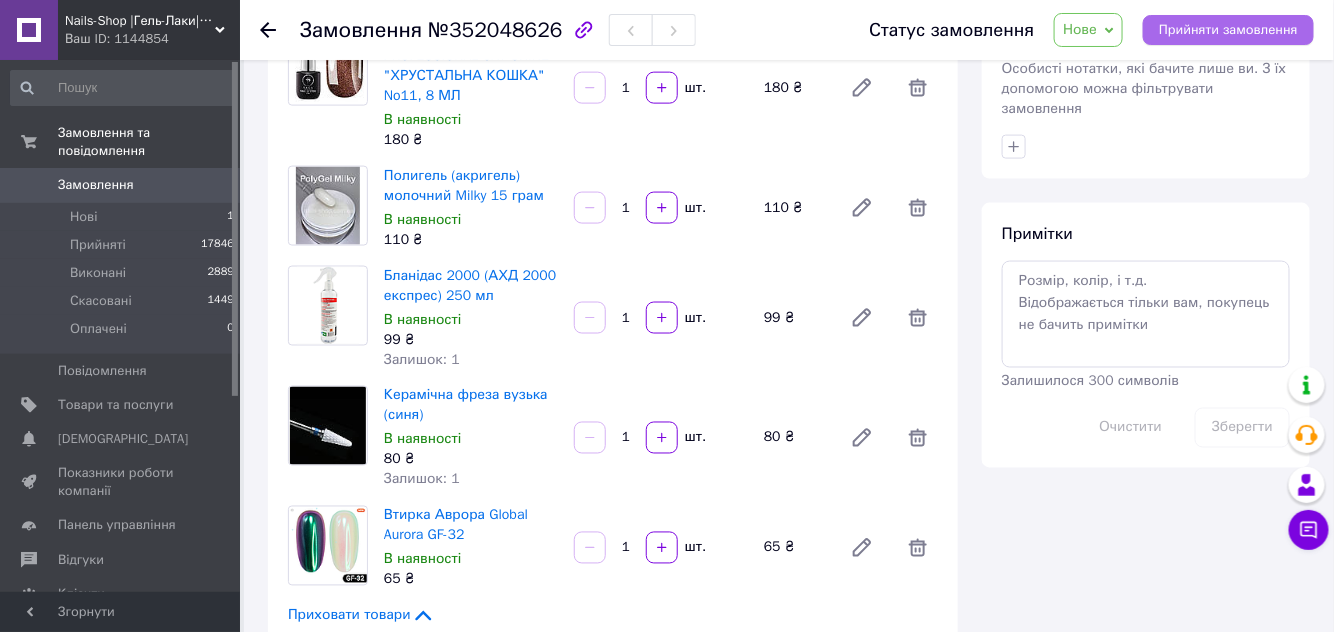 click on "Прийняти замовлення" at bounding box center [1228, 30] 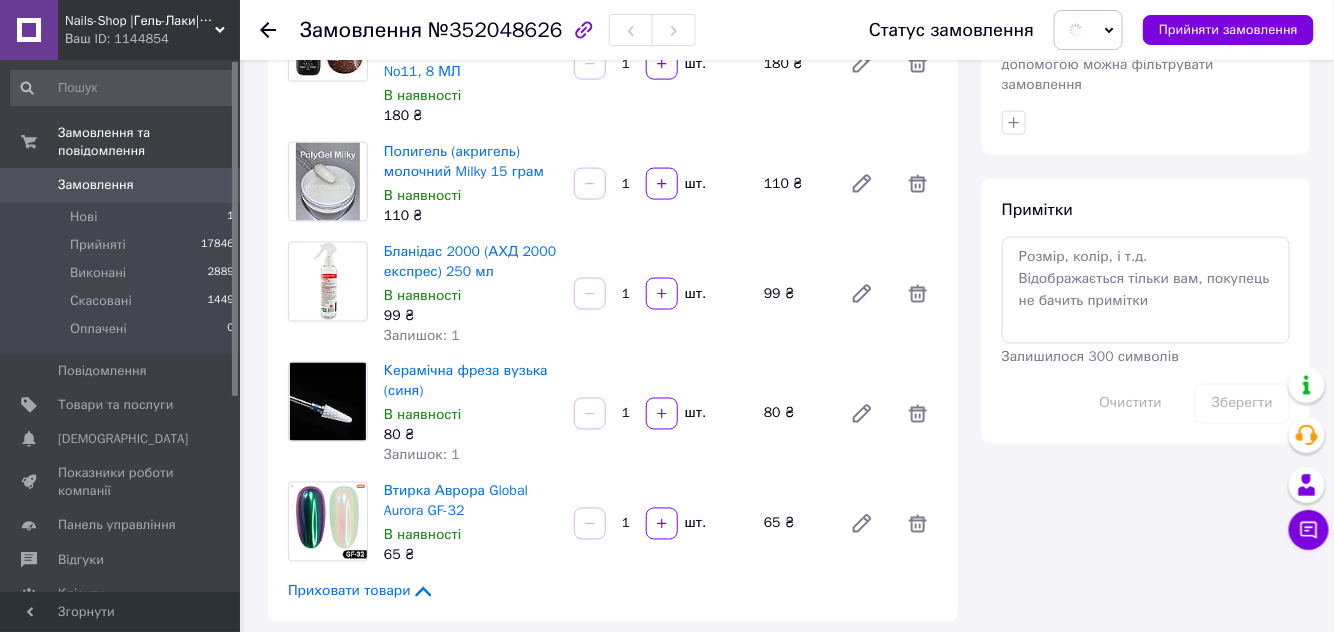 scroll, scrollTop: 1299, scrollLeft: 0, axis: vertical 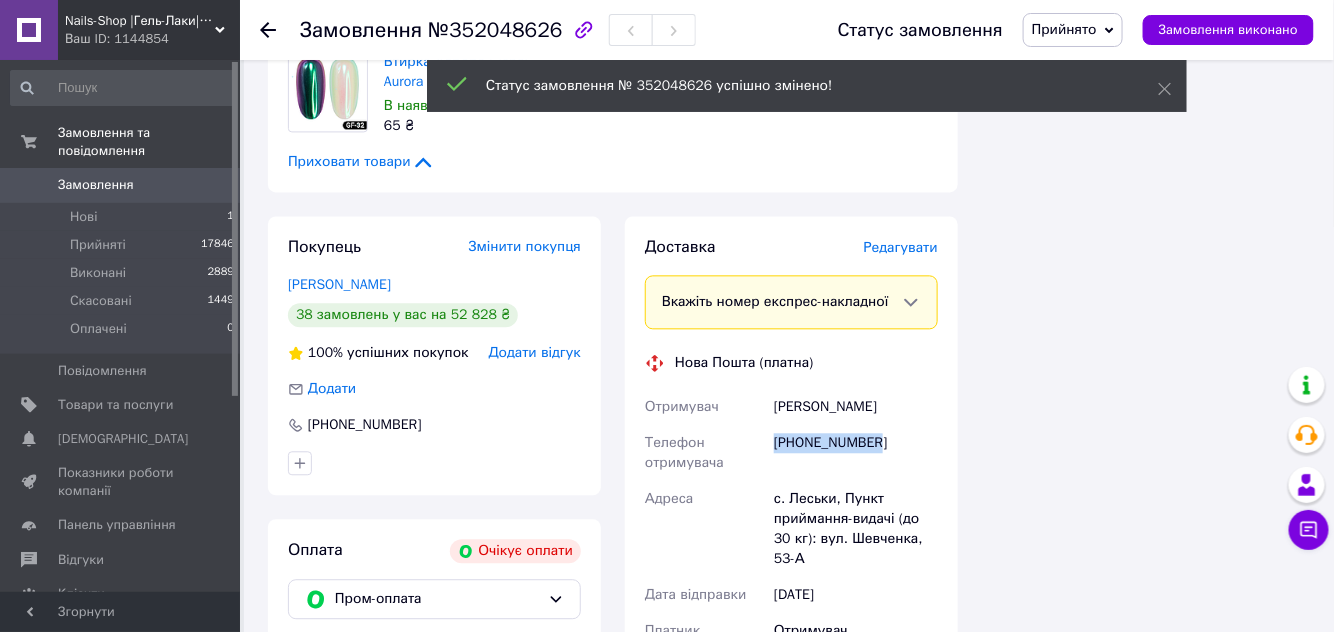drag, startPoint x: 876, startPoint y: 443, endPoint x: 775, endPoint y: 433, distance: 101.49384 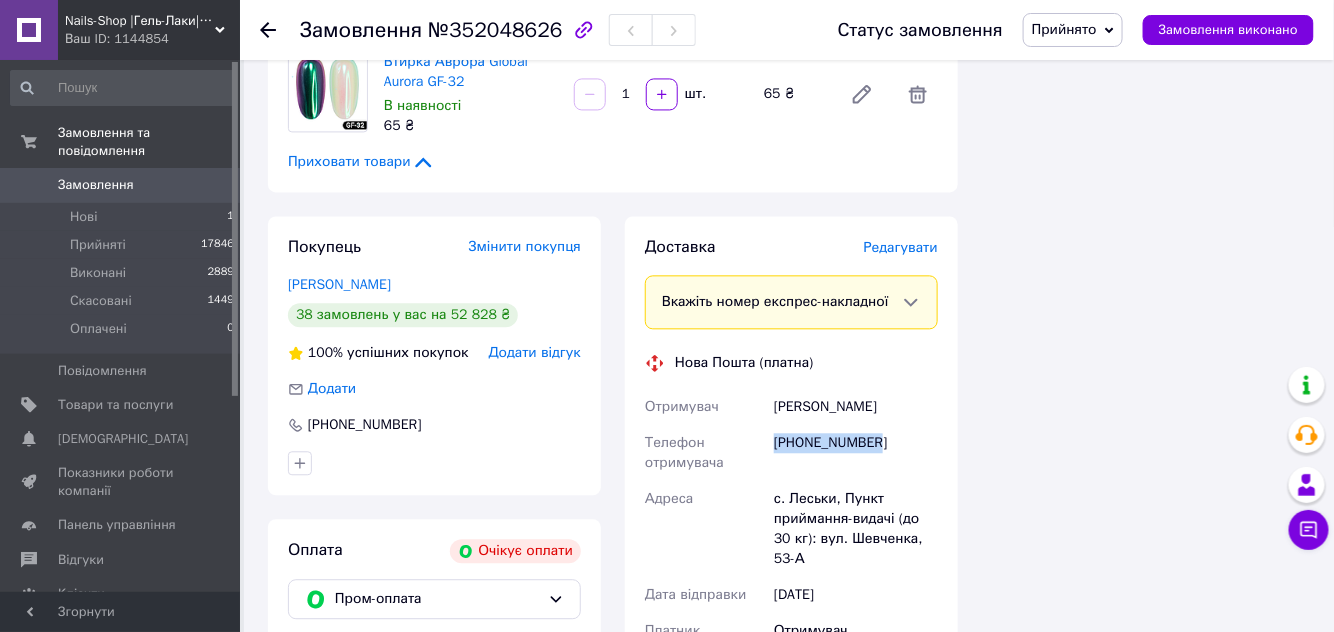 copy on "[PHONE_NUMBER]" 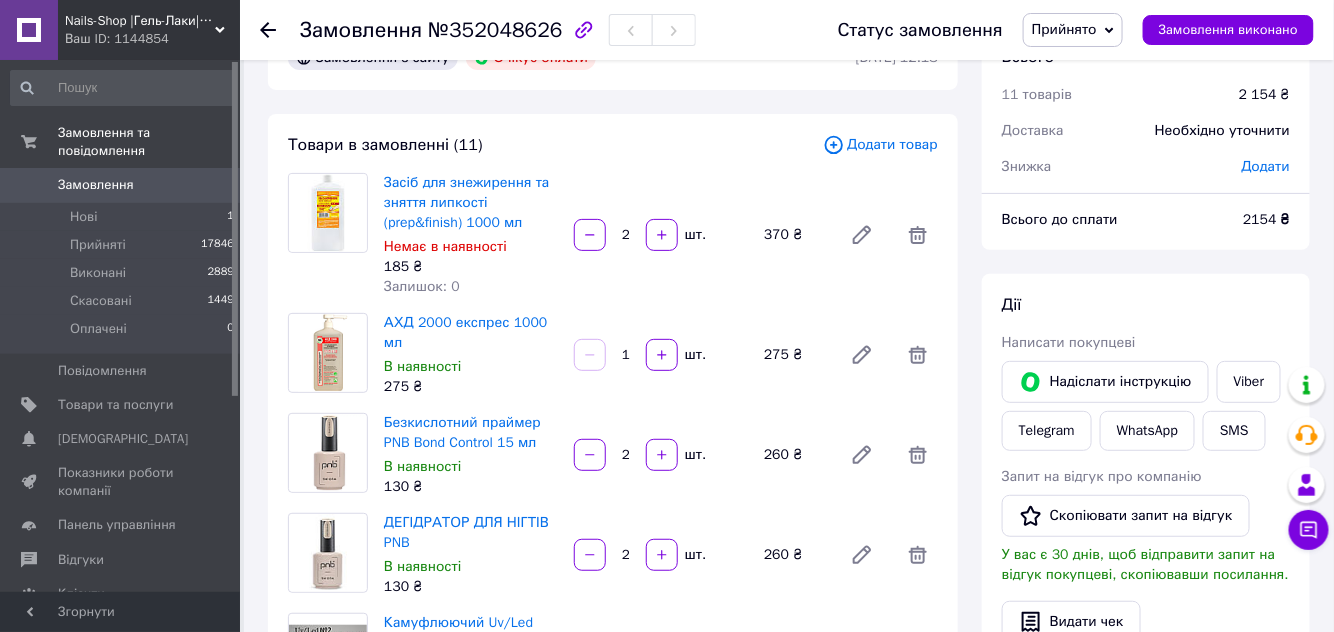 scroll, scrollTop: 26, scrollLeft: 0, axis: vertical 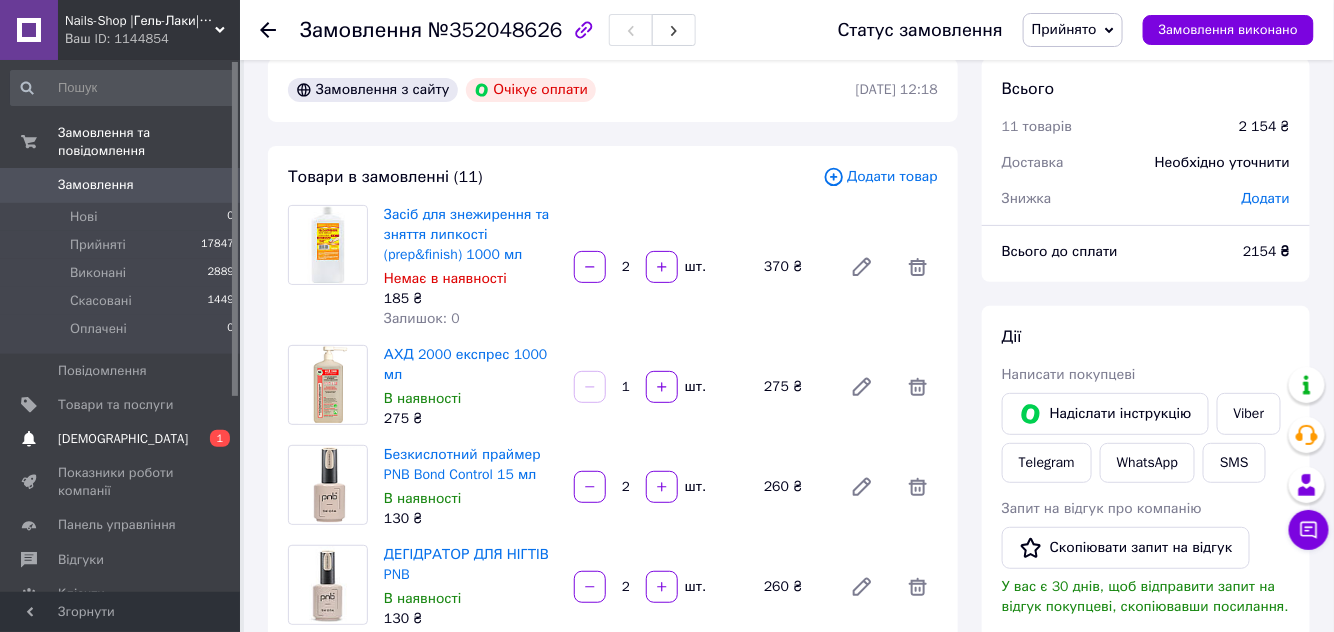 click on "[DEMOGRAPHIC_DATA]" at bounding box center (121, 439) 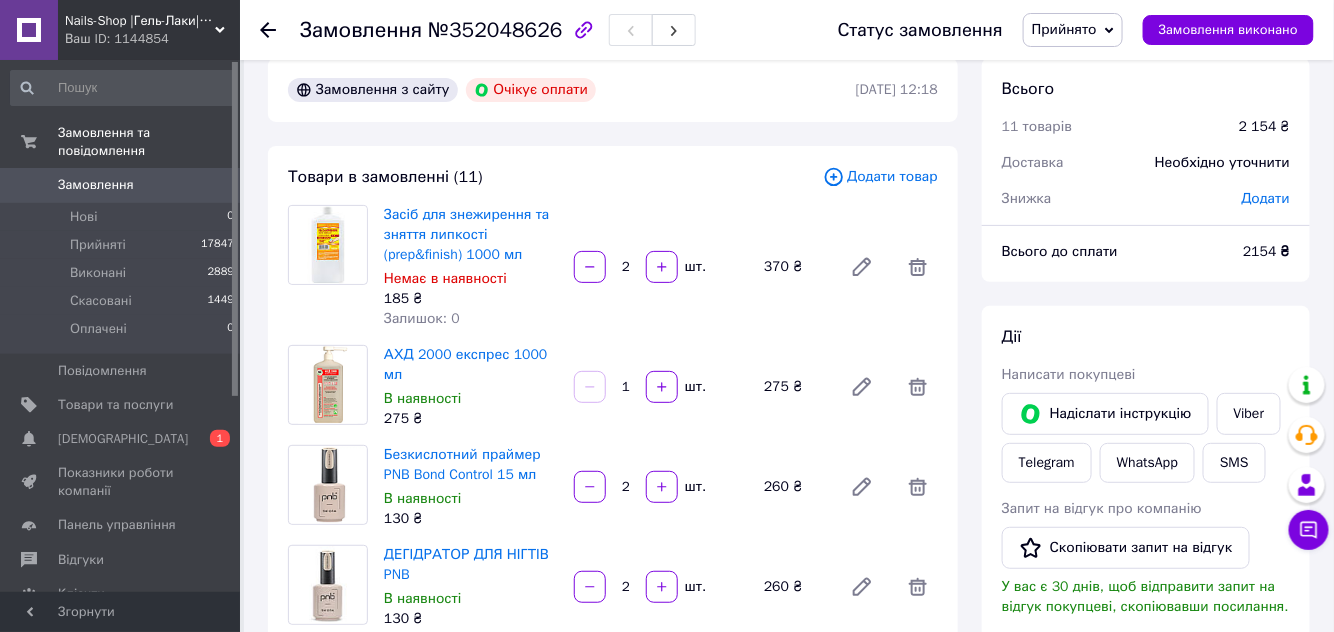 scroll, scrollTop: 0, scrollLeft: 0, axis: both 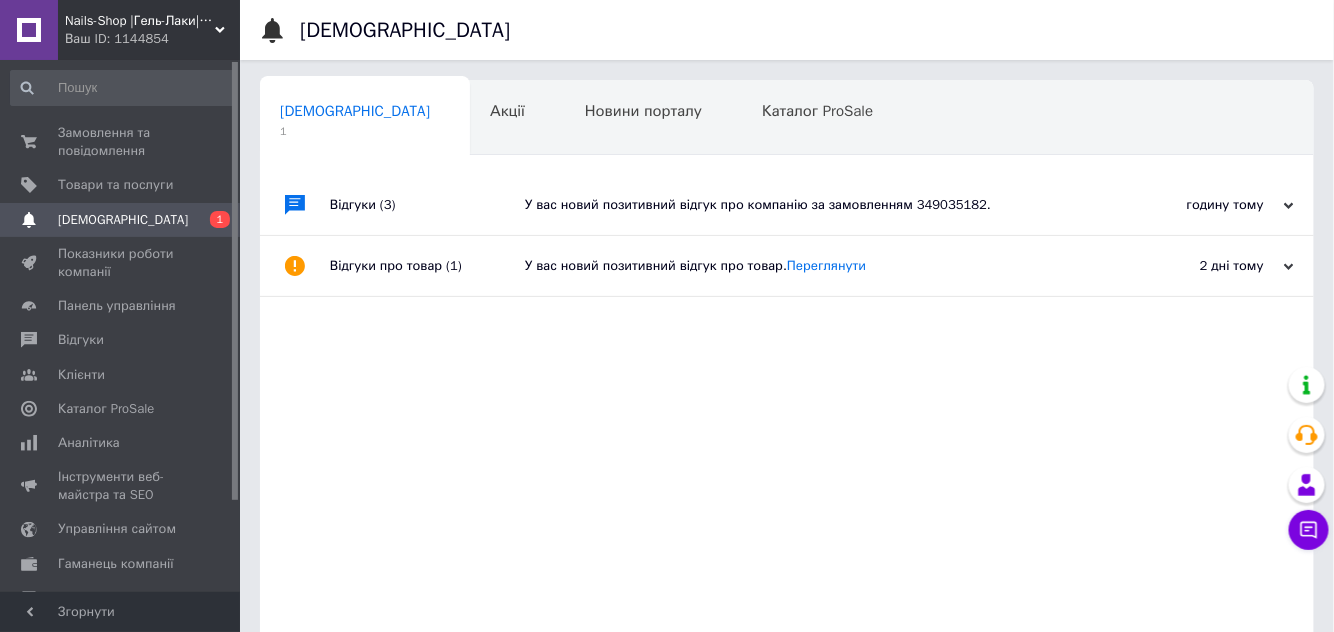 click on "У вас новий позитивний відгук про компанію за замовленням 349035182." at bounding box center [809, 205] 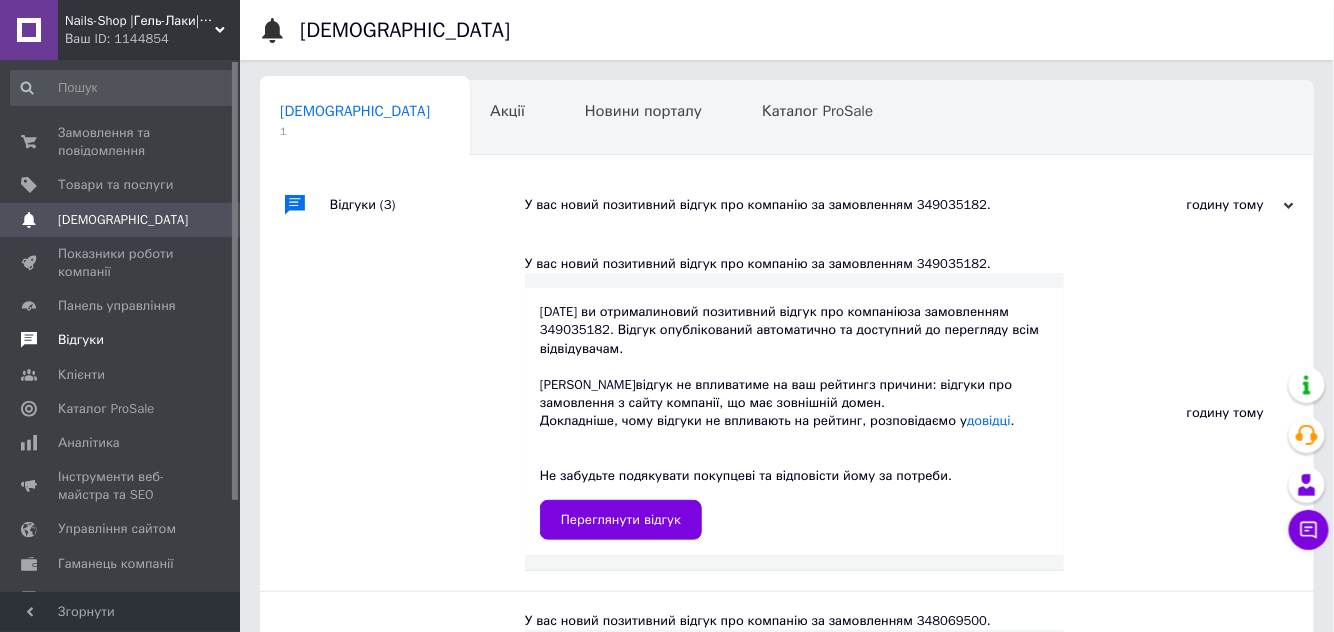 click on "Відгуки" at bounding box center (81, 340) 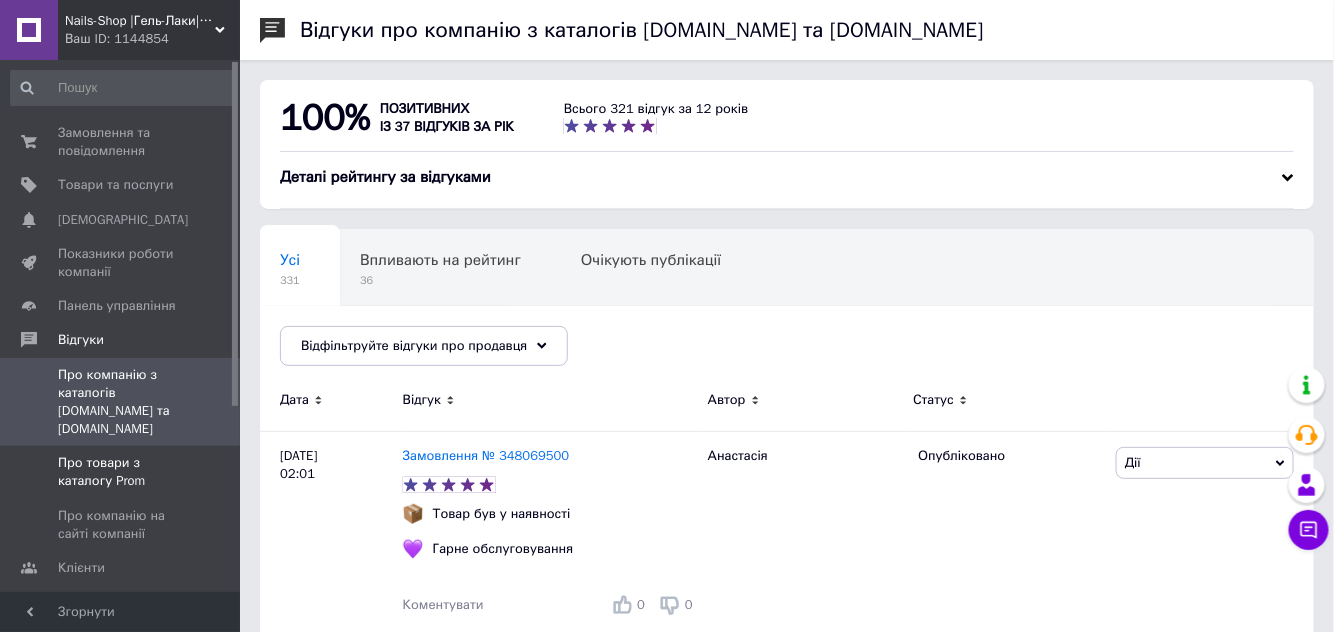 click on "Про товари з каталогу Prom" at bounding box center [121, 472] 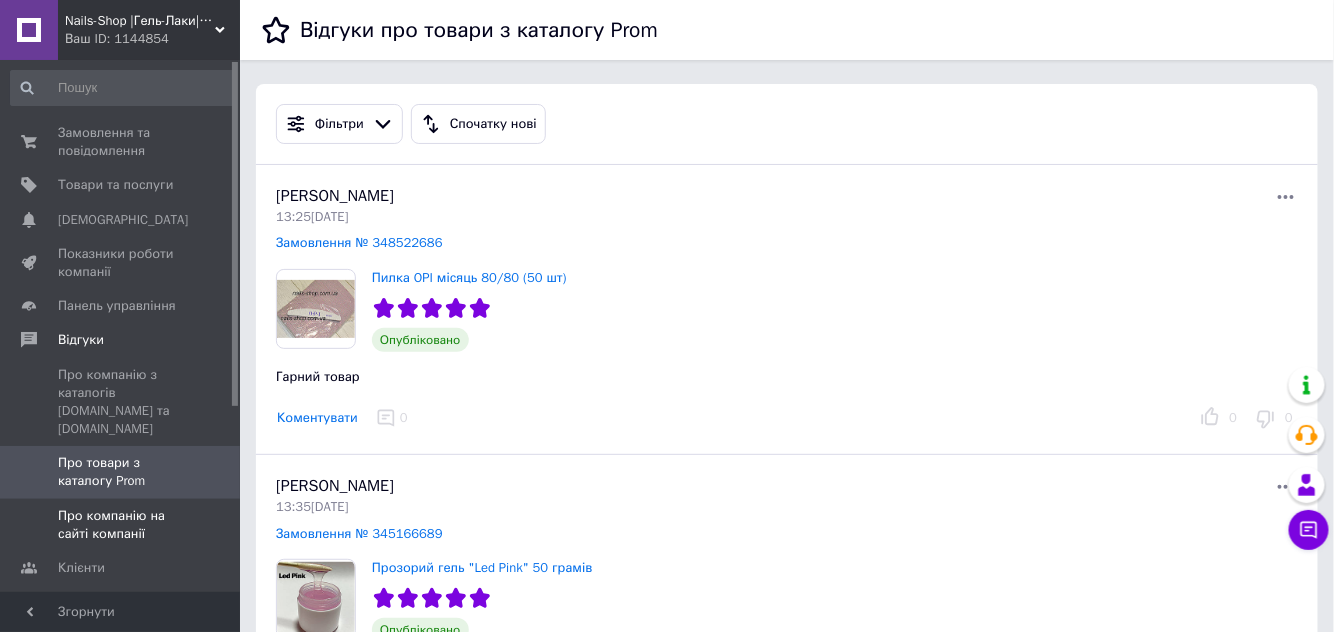click on "Про компанію на сайті компанії" at bounding box center [121, 525] 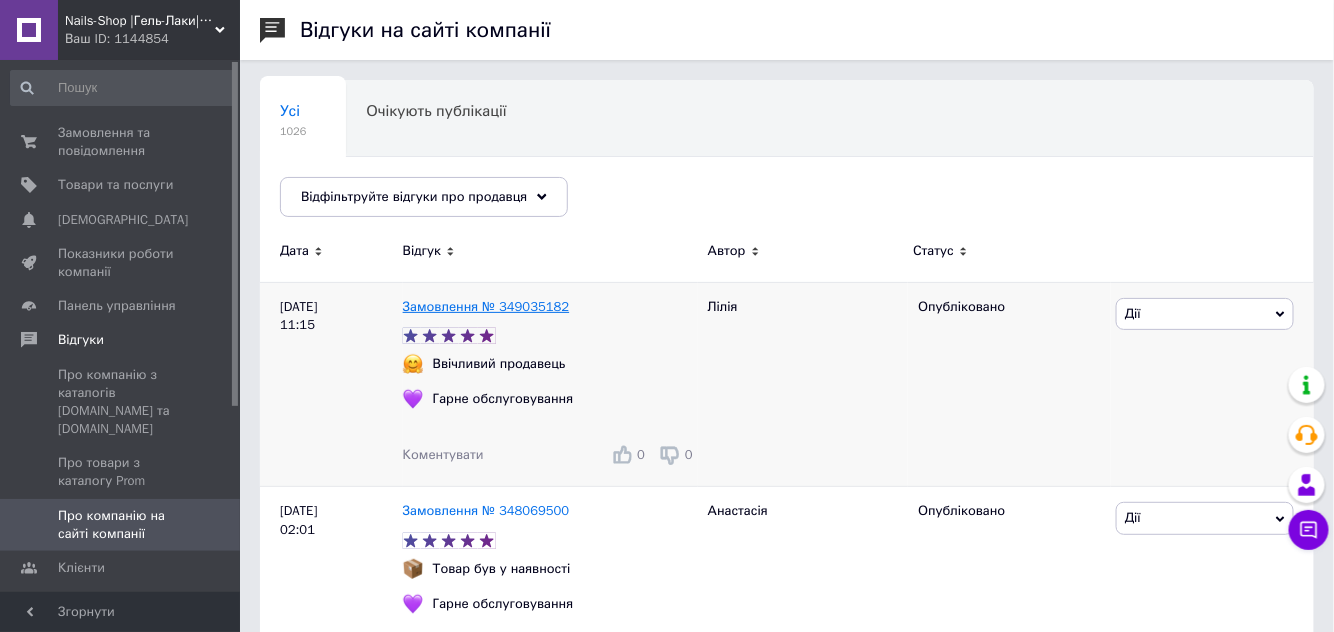 click on "Замовлення № 349035182" at bounding box center [486, 306] 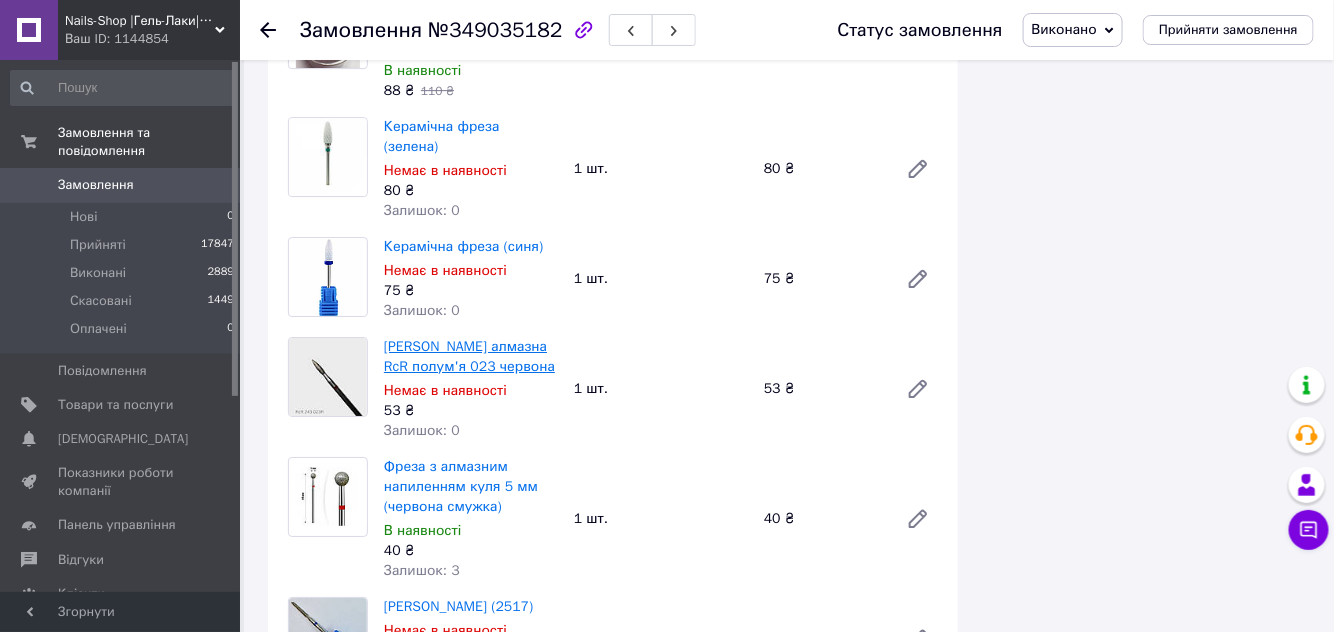 scroll, scrollTop: 2090, scrollLeft: 0, axis: vertical 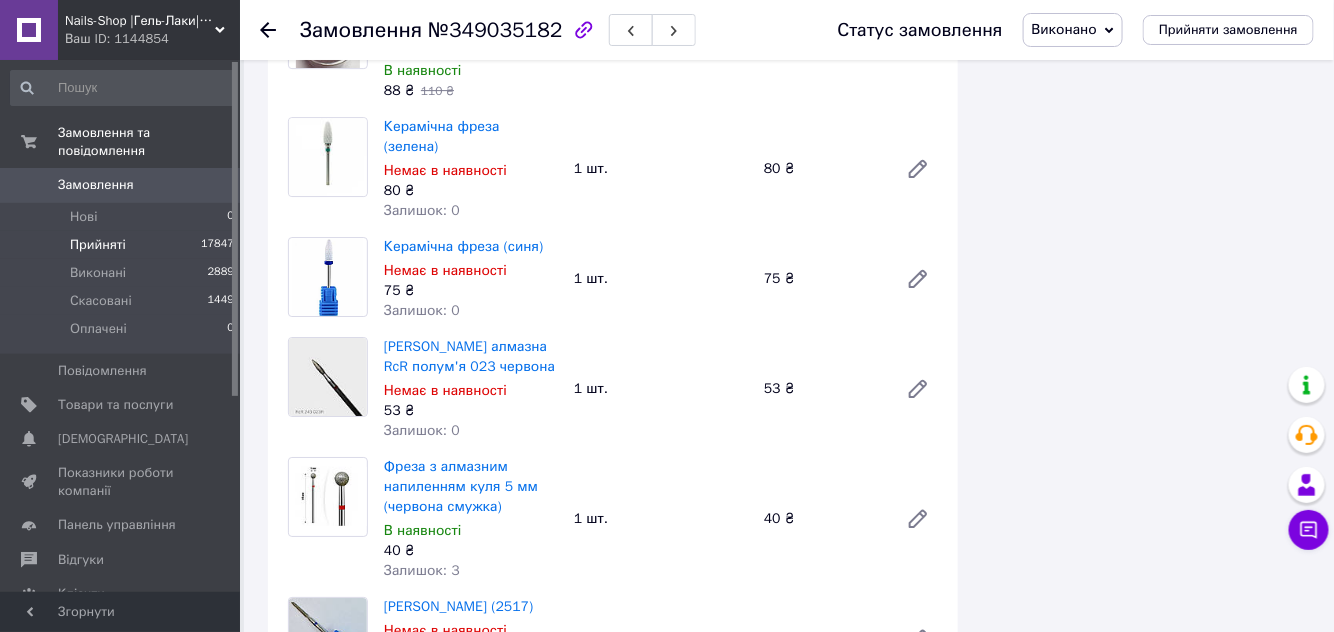 click on "Прийняті 17847" at bounding box center (123, 245) 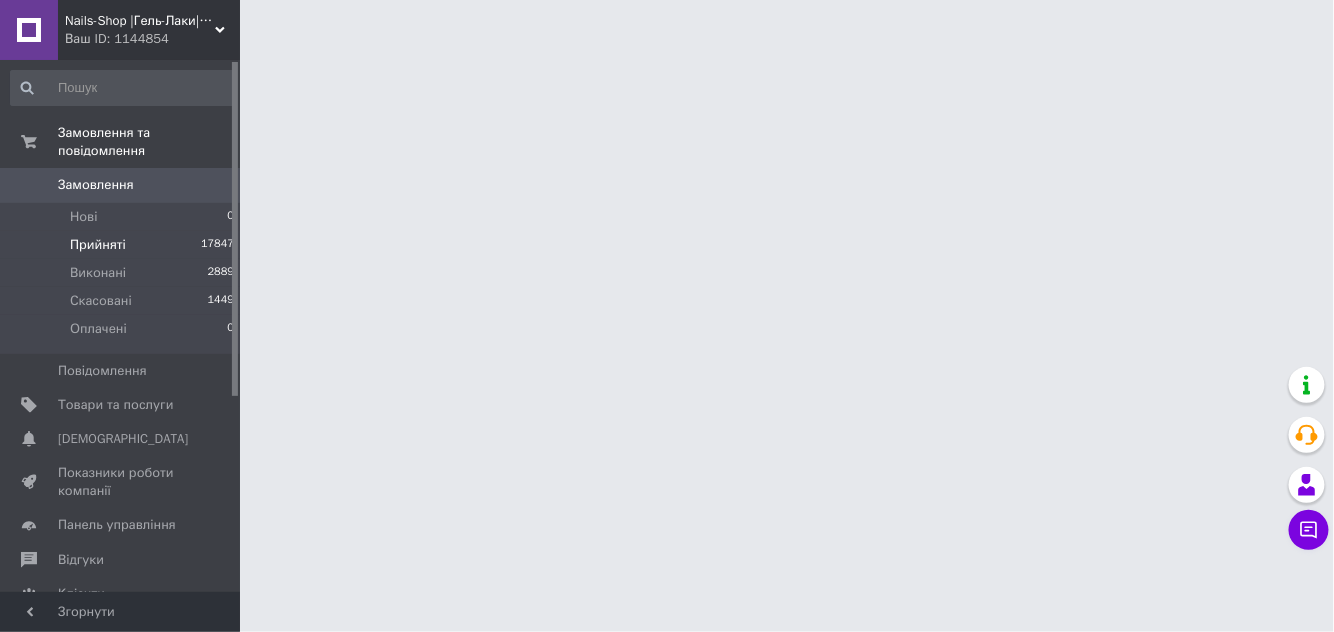 scroll, scrollTop: 0, scrollLeft: 0, axis: both 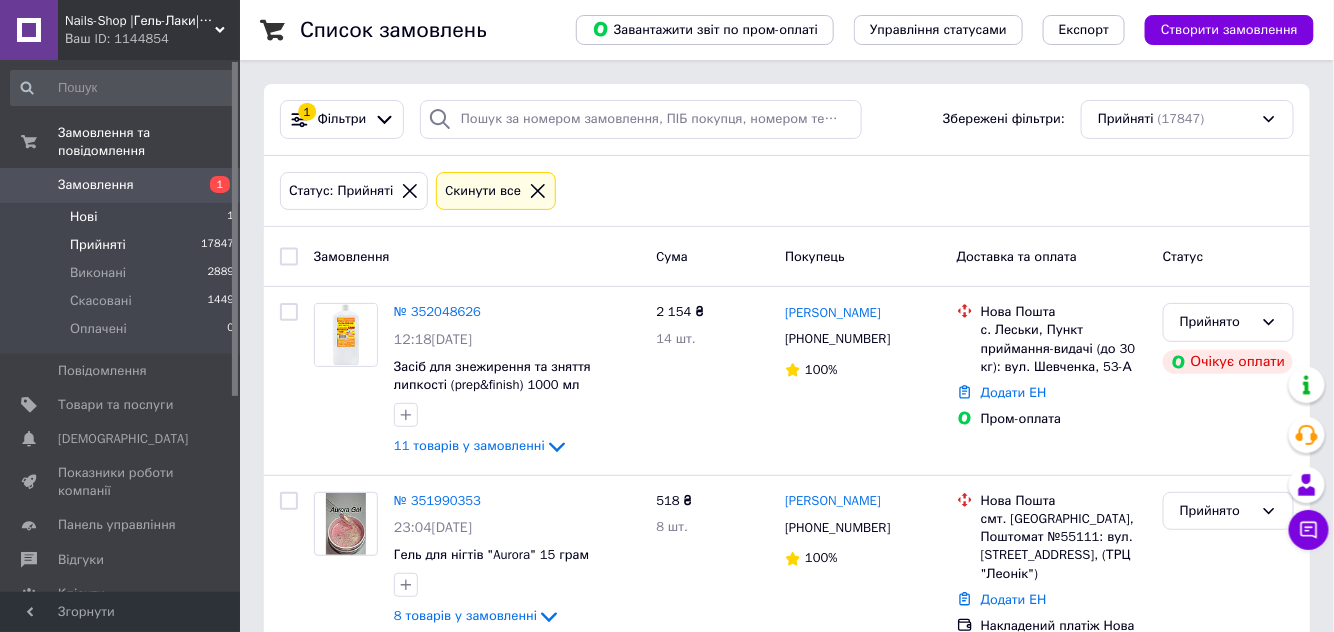 click on "Нові 1" at bounding box center [123, 217] 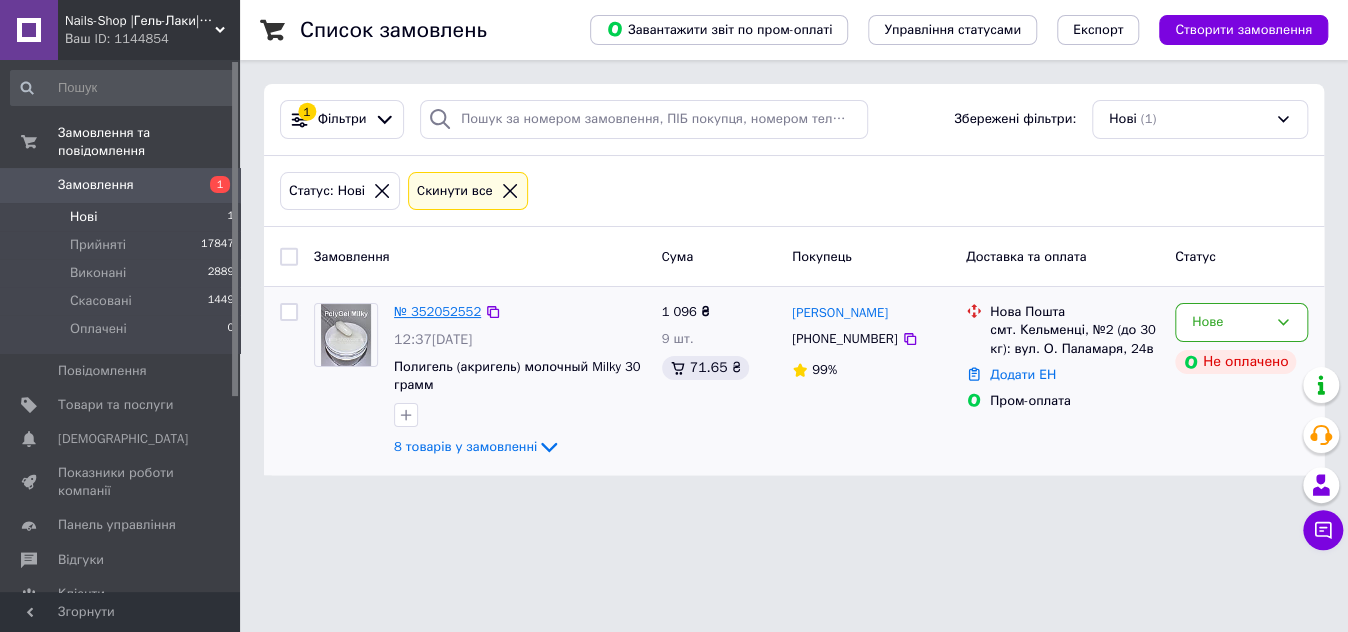 click on "№ 352052552" at bounding box center [437, 311] 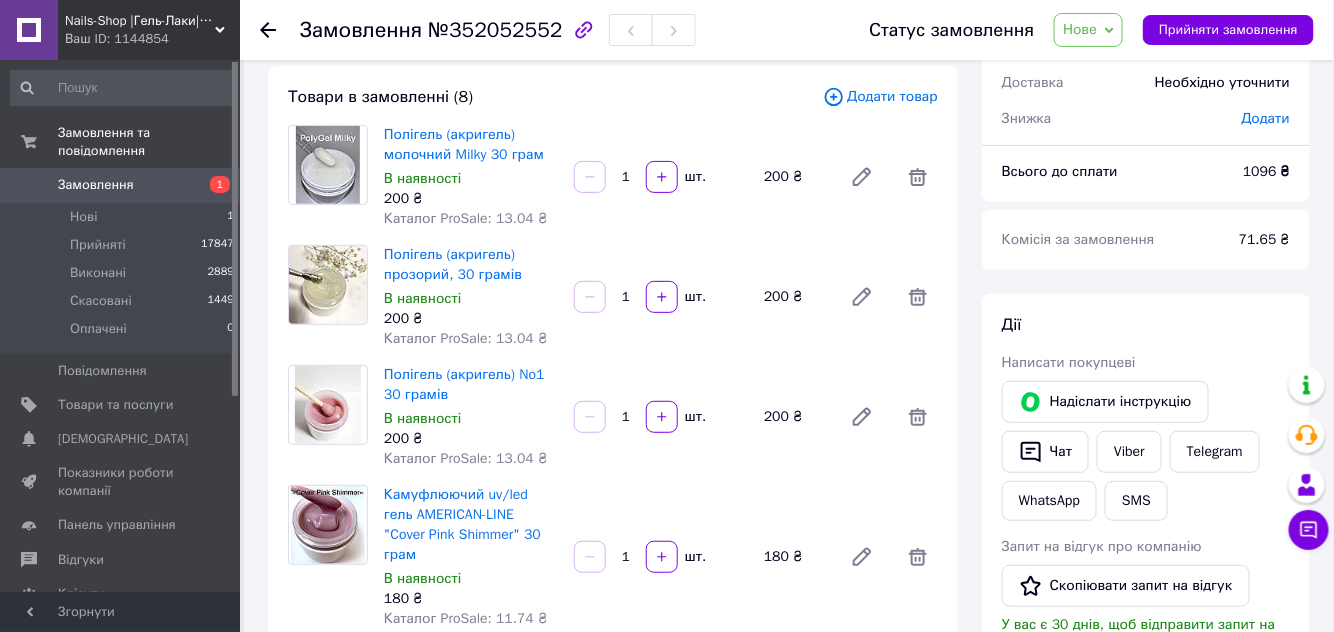 scroll, scrollTop: 363, scrollLeft: 0, axis: vertical 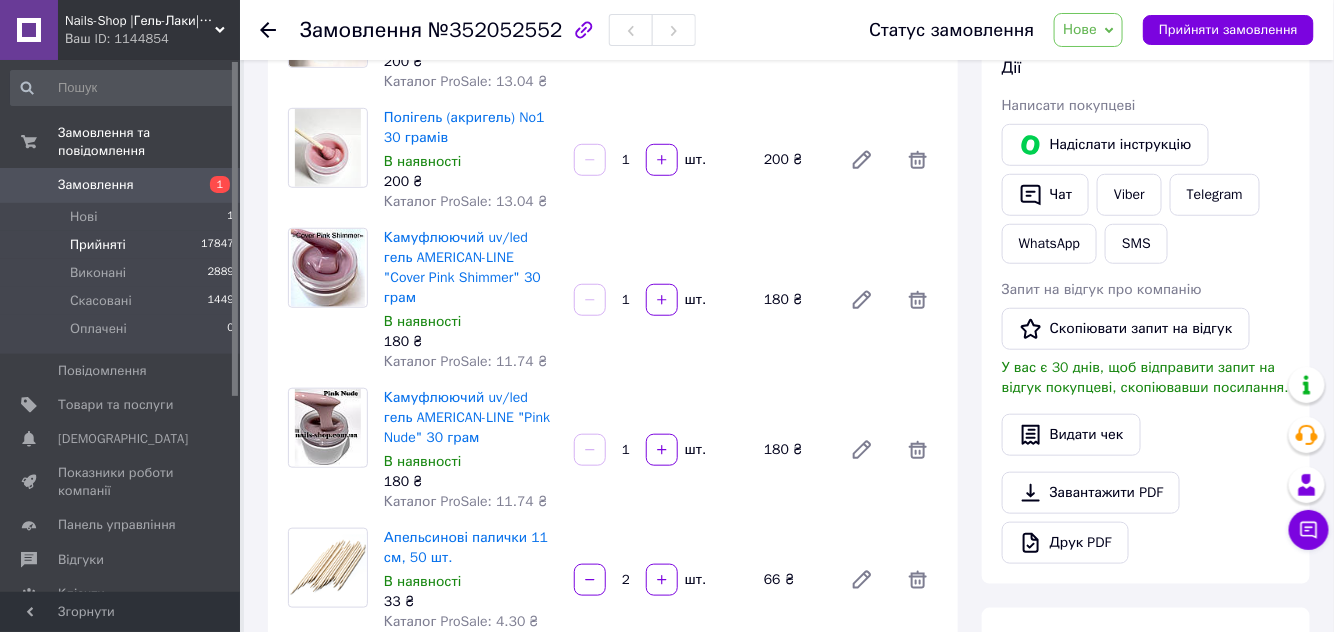 click on "Прийняті" at bounding box center [98, 245] 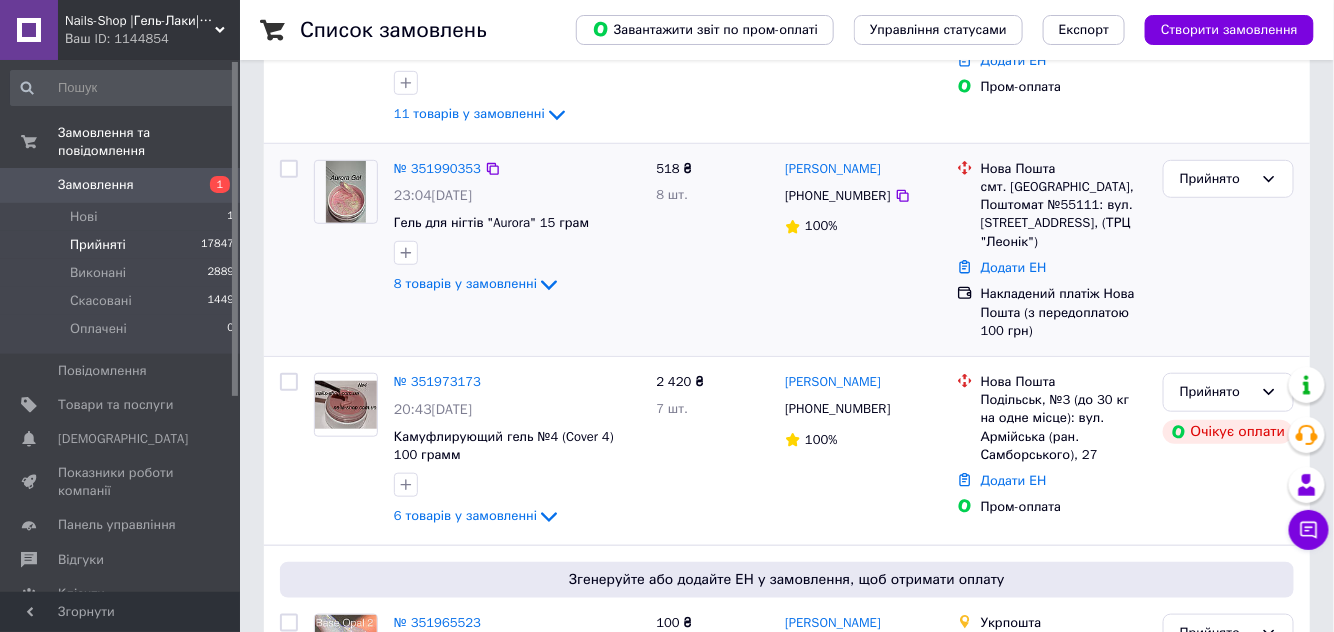 scroll, scrollTop: 363, scrollLeft: 0, axis: vertical 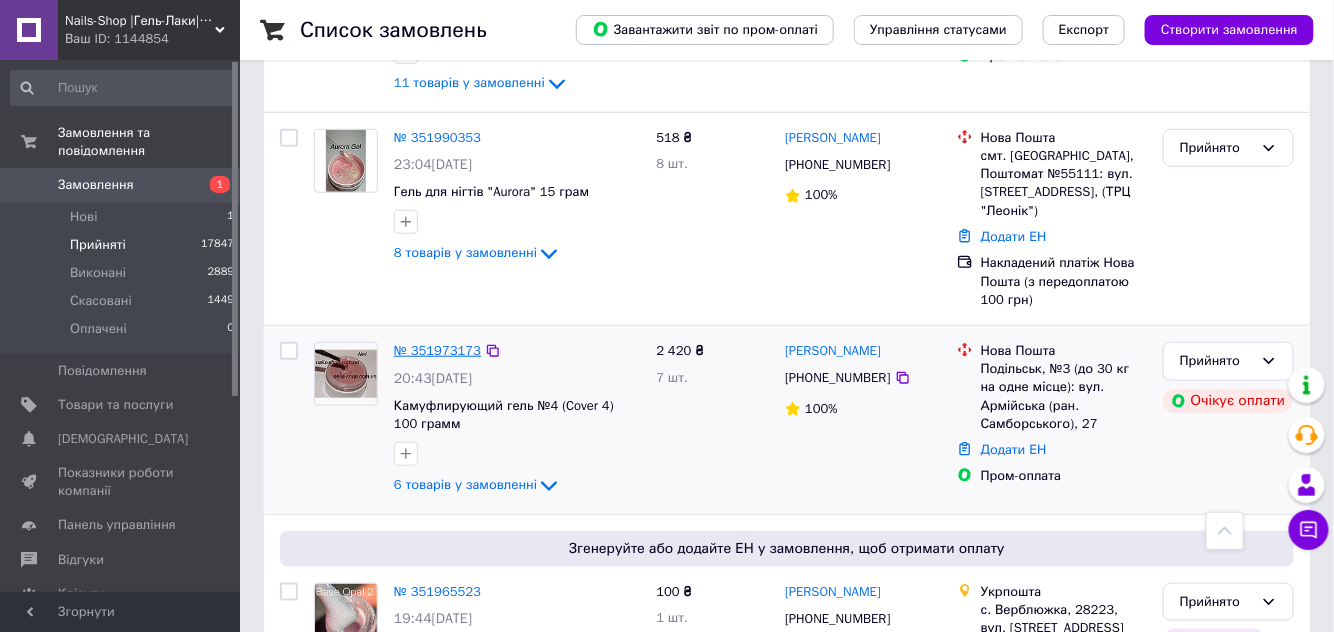 click on "№ 351973173" at bounding box center [437, 350] 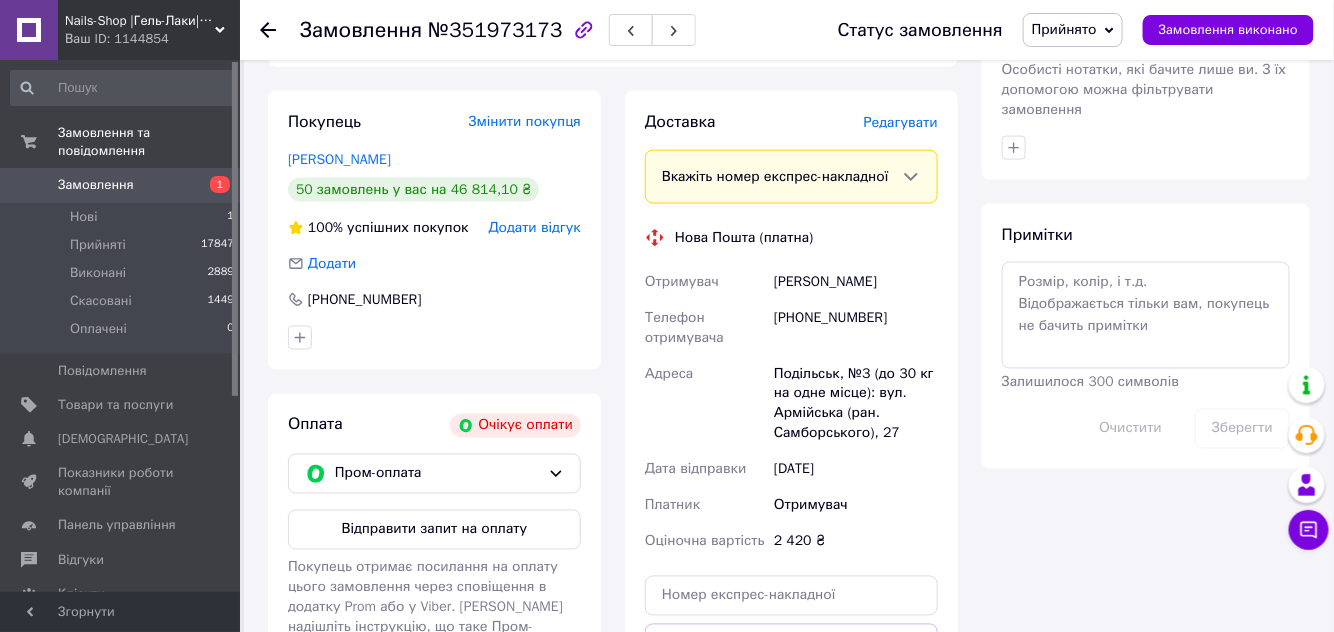 scroll, scrollTop: 1090, scrollLeft: 0, axis: vertical 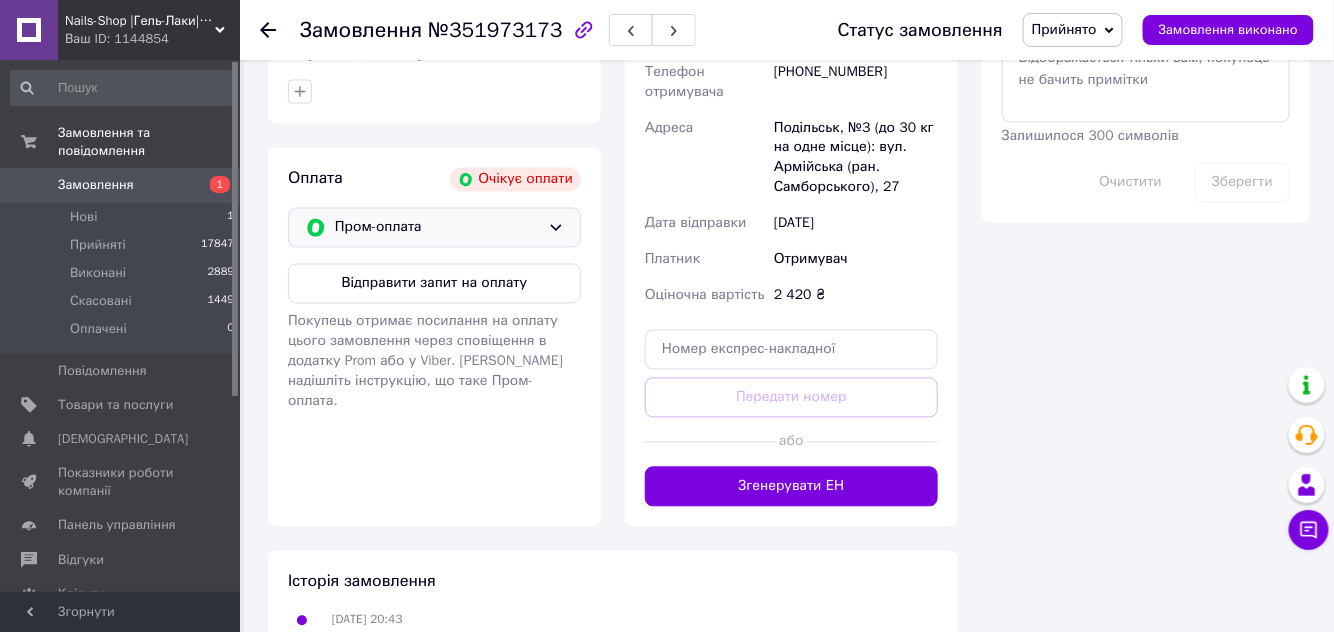 click on "Пром-оплата" at bounding box center [437, 228] 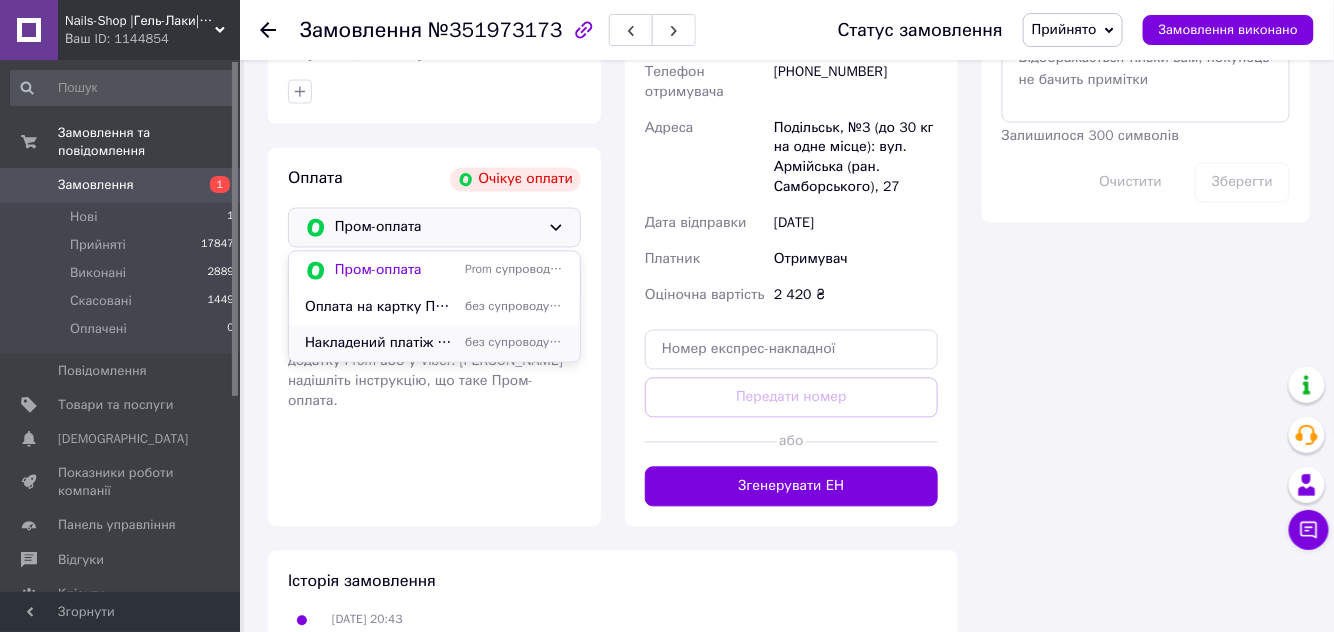 click on "Накладений платіж Нова Пошта (з передоплатою 100 грн)" at bounding box center (381, 344) 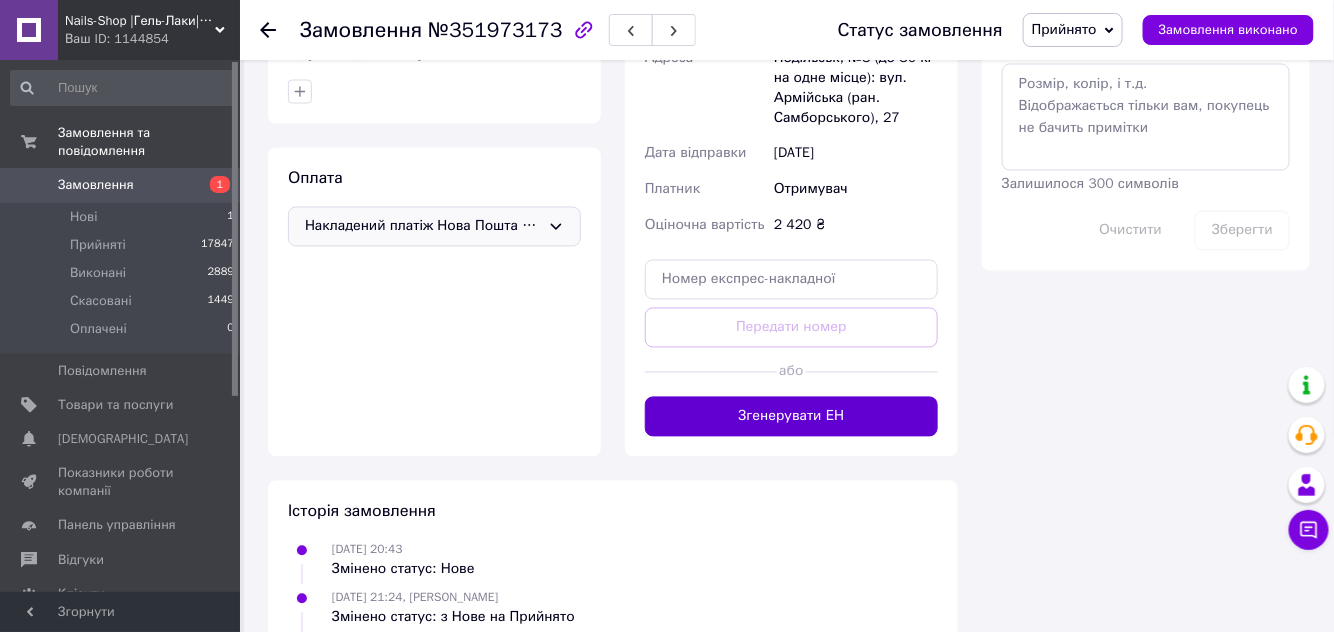 click on "Згенерувати ЕН" at bounding box center [791, 417] 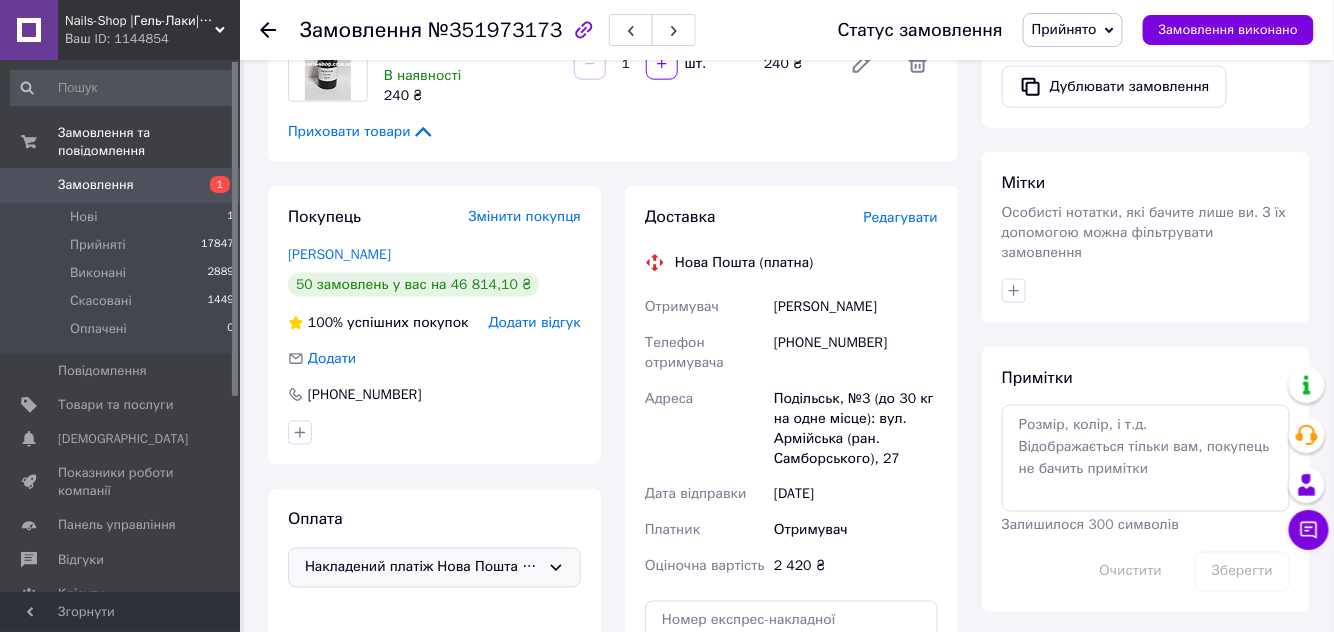 scroll, scrollTop: 636, scrollLeft: 0, axis: vertical 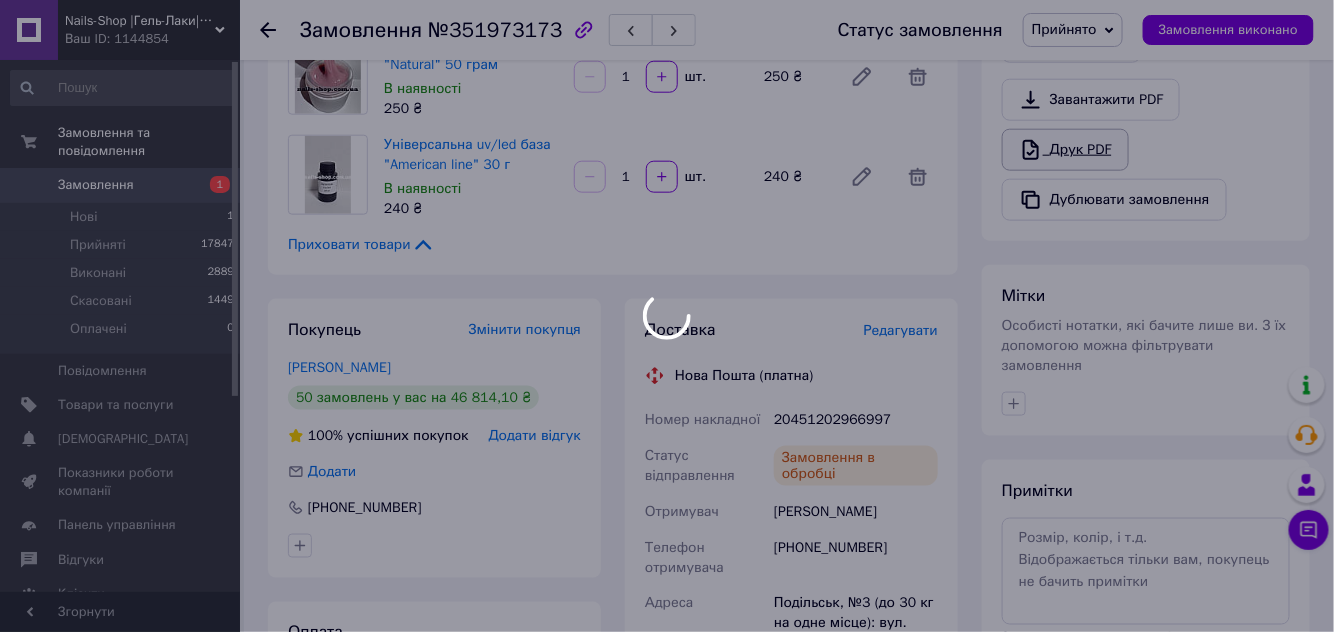click on "Друк PDF" at bounding box center (1065, 150) 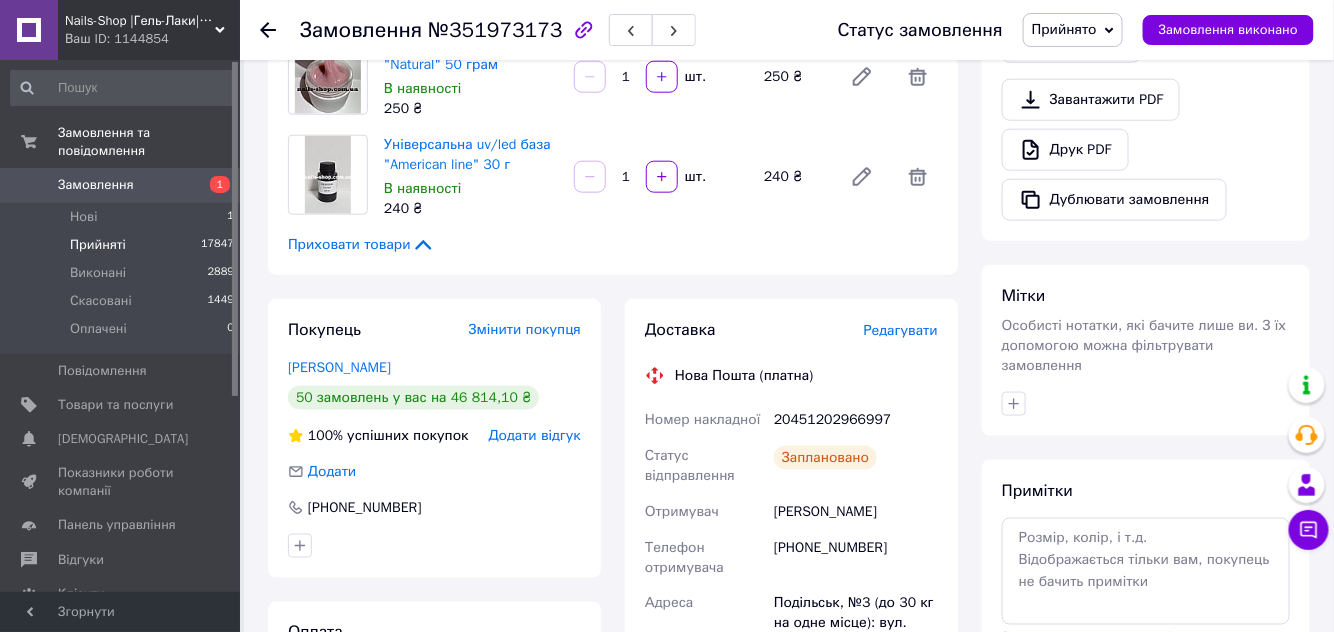 click on "Прийняті" at bounding box center [98, 245] 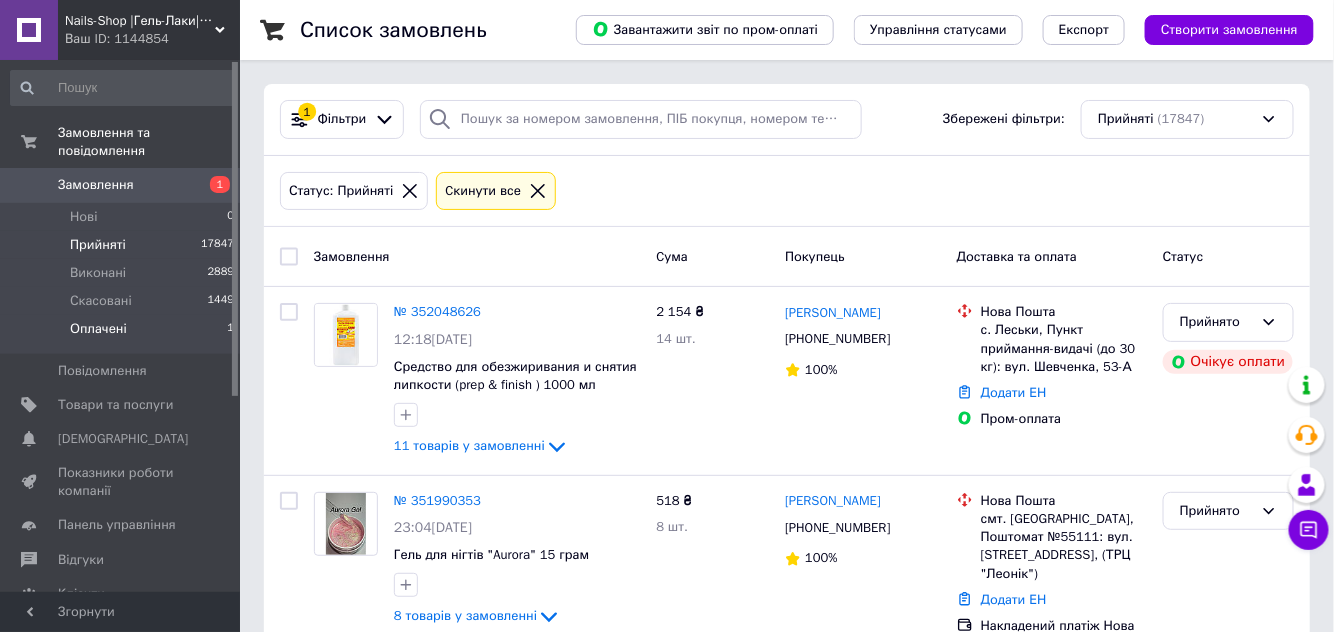 click on "Оплачені 1" at bounding box center (123, 334) 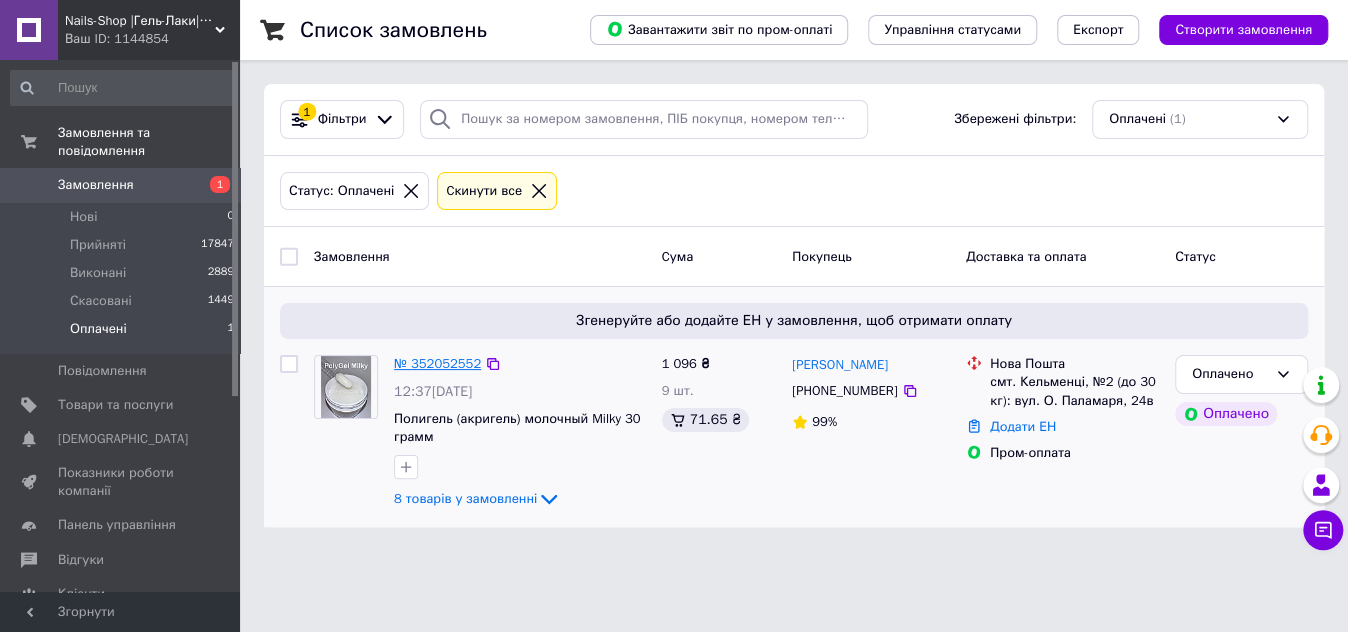 click on "№ 352052552" at bounding box center [437, 363] 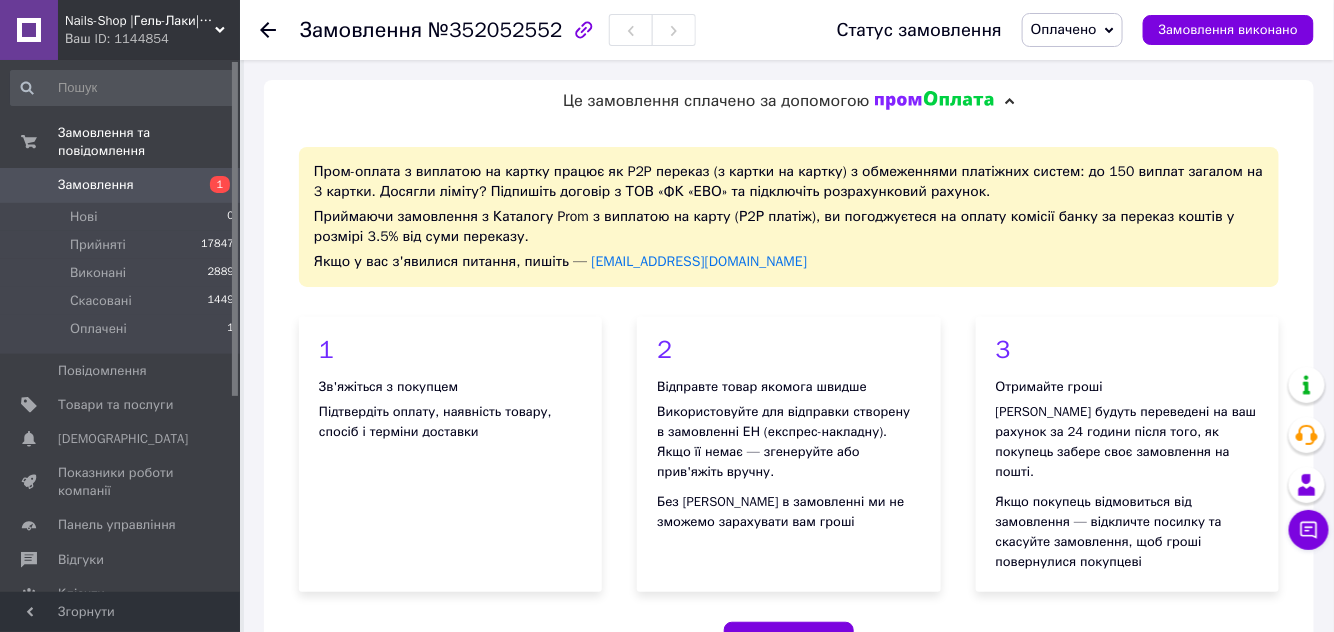 click on "Оплачено" at bounding box center (1072, 30) 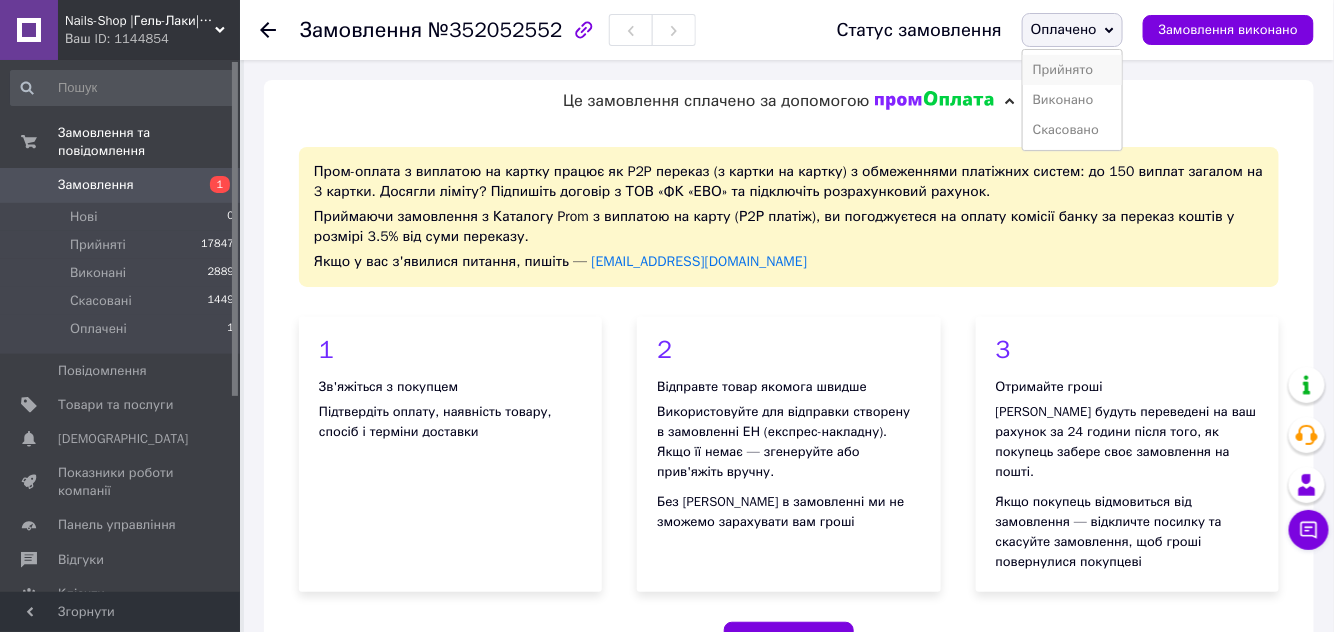 click on "Прийнято" at bounding box center (1072, 70) 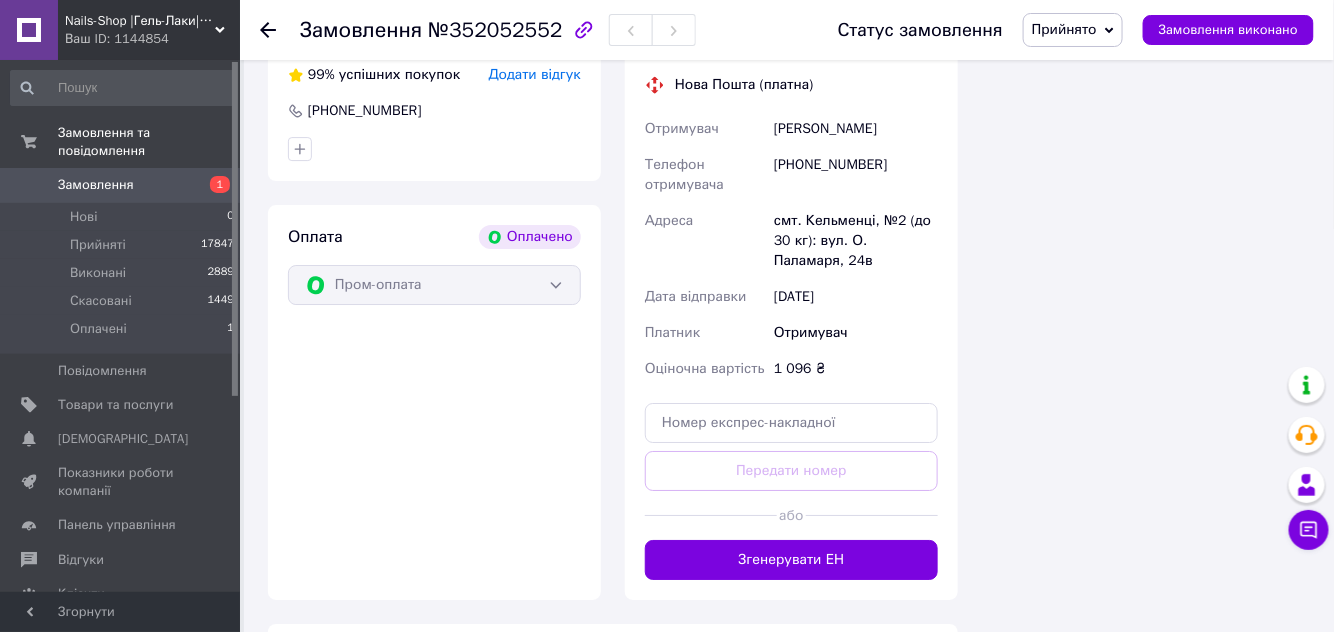 scroll, scrollTop: 2090, scrollLeft: 0, axis: vertical 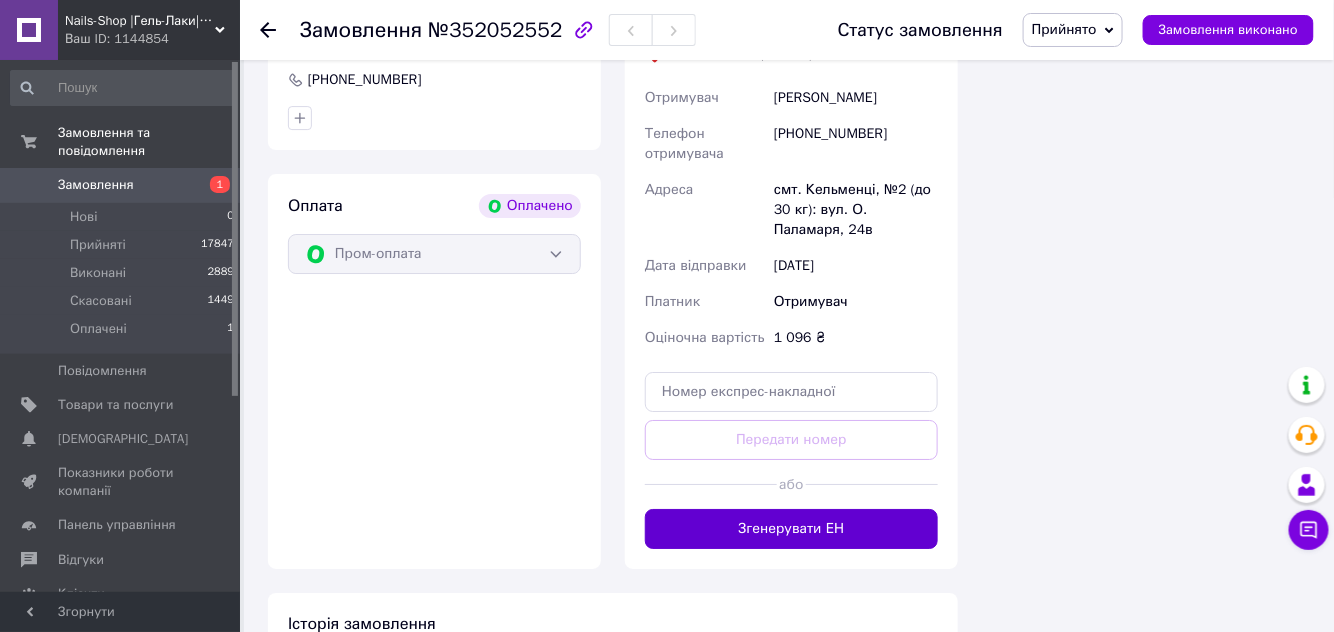 click on "Згенерувати ЕН" at bounding box center (791, 529) 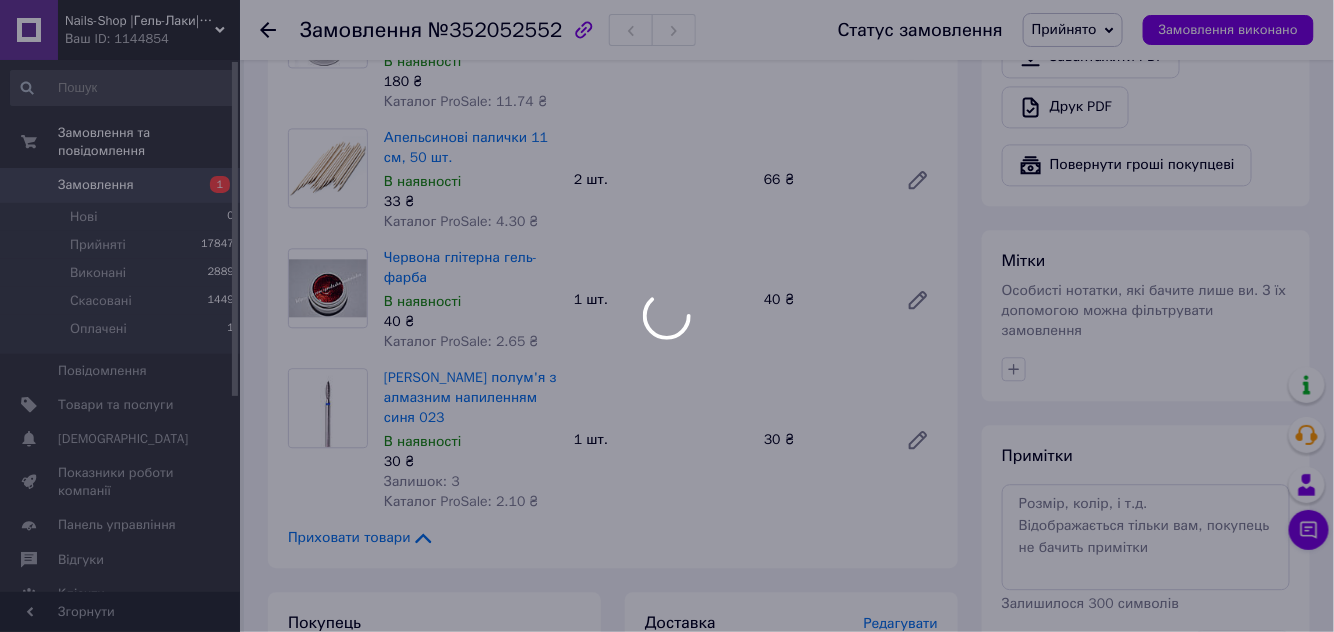 scroll, scrollTop: 1272, scrollLeft: 0, axis: vertical 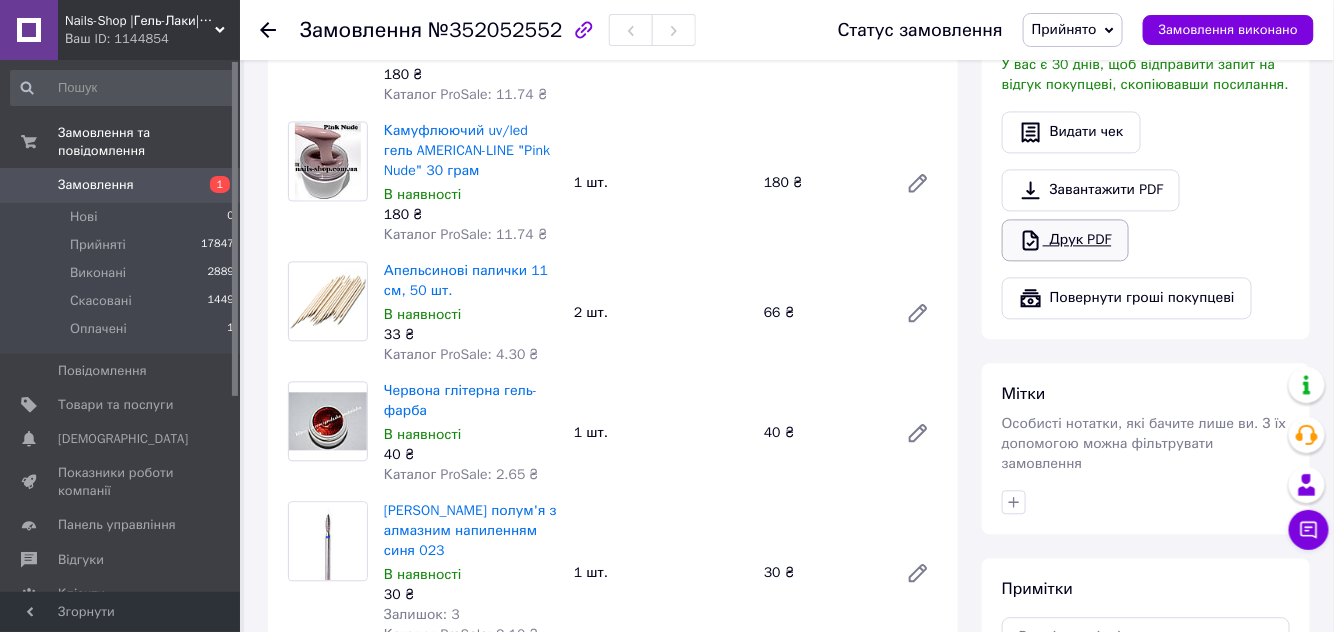 click on "Друк PDF" at bounding box center [1065, 240] 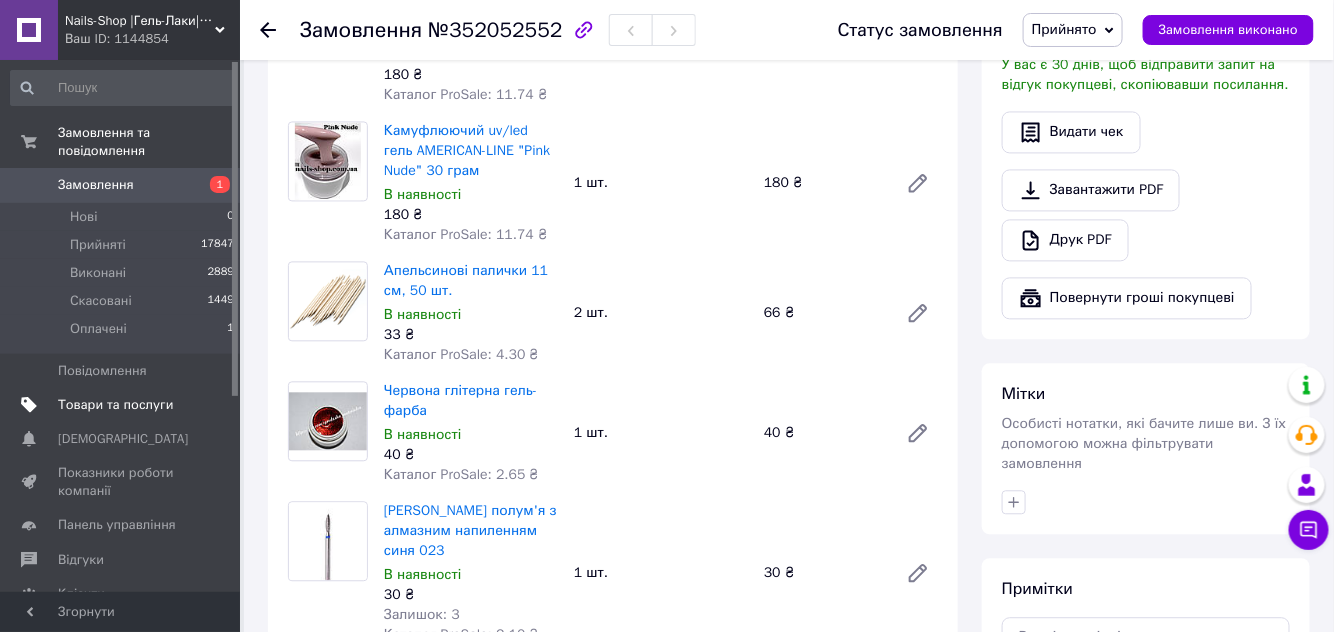 click on "Товари та послуги" at bounding box center (123, 405) 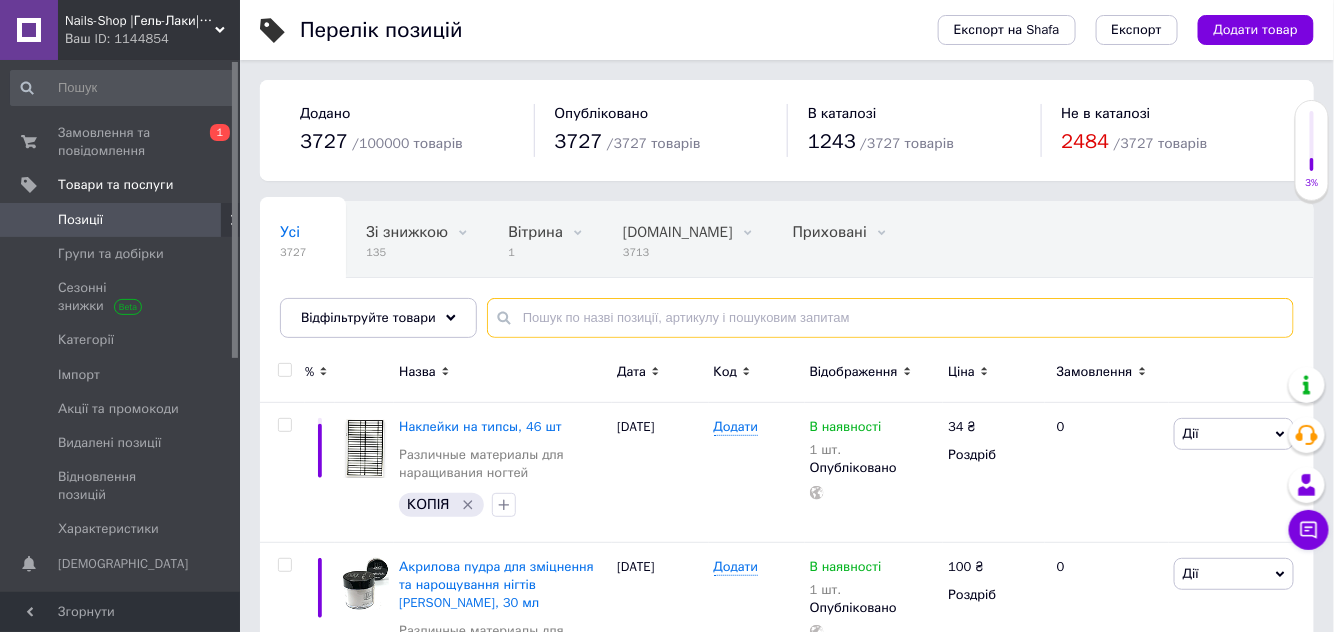 click at bounding box center (890, 318) 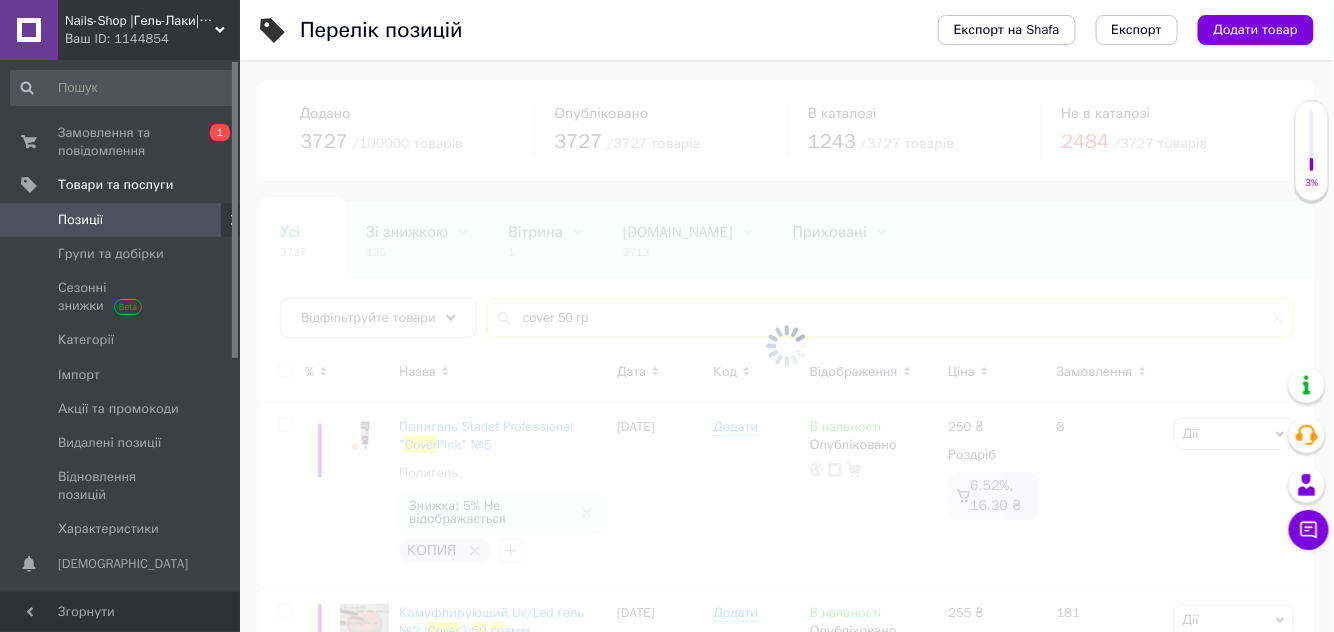 type on "cover 50 гр" 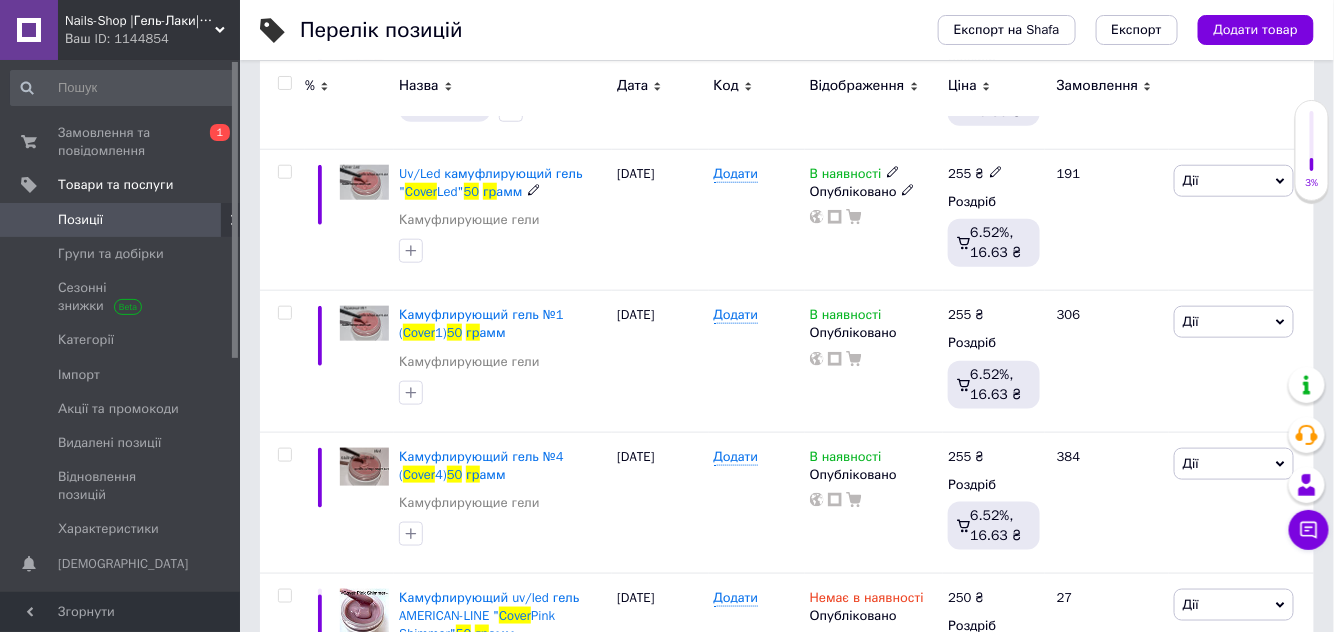 scroll, scrollTop: 545, scrollLeft: 0, axis: vertical 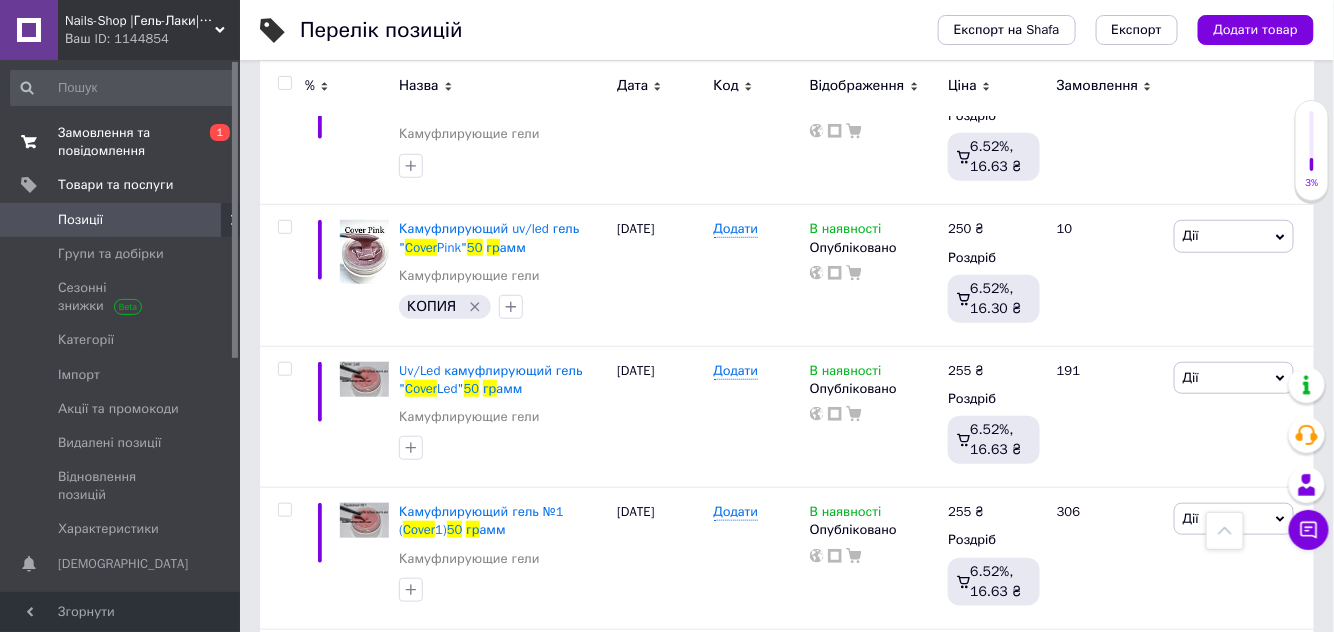 click on "Замовлення та повідомлення" at bounding box center (121, 142) 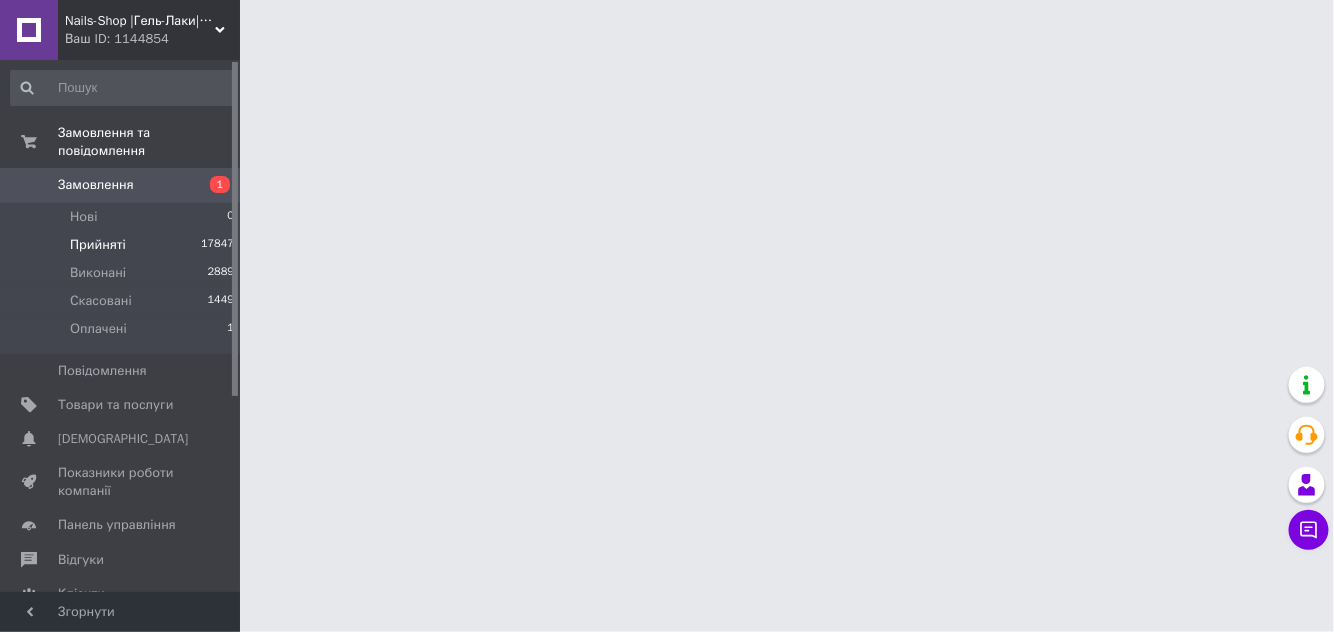 scroll, scrollTop: 0, scrollLeft: 0, axis: both 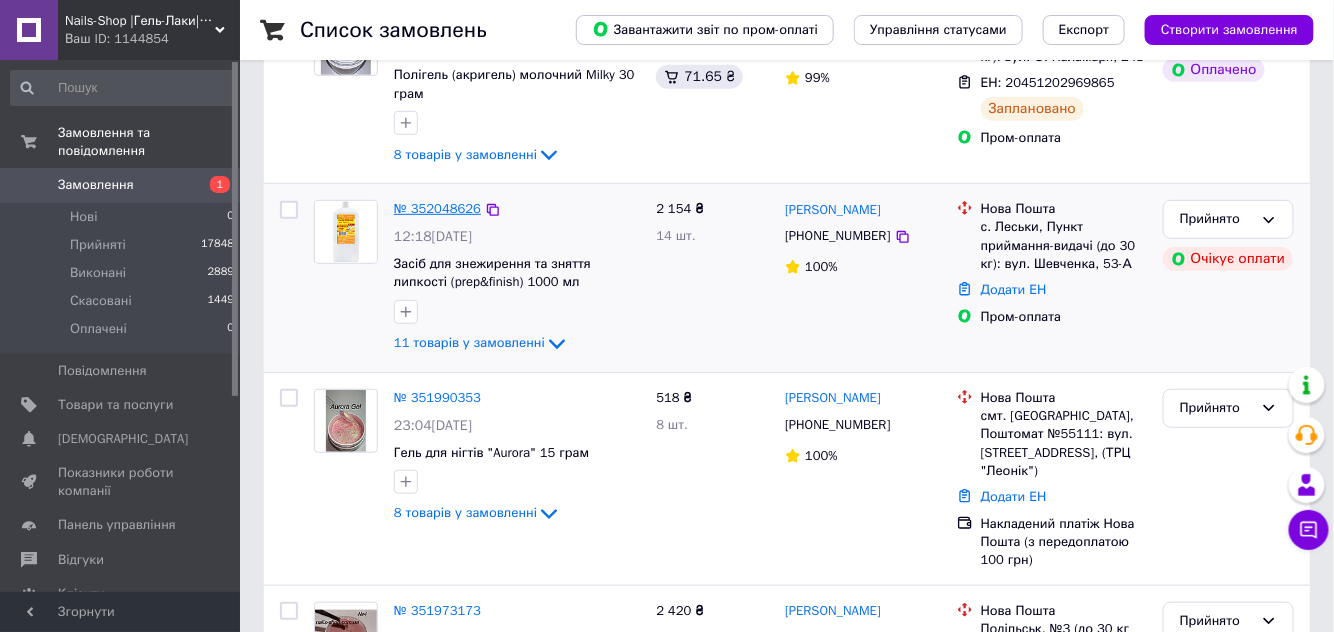 click on "№ 352048626" at bounding box center (437, 208) 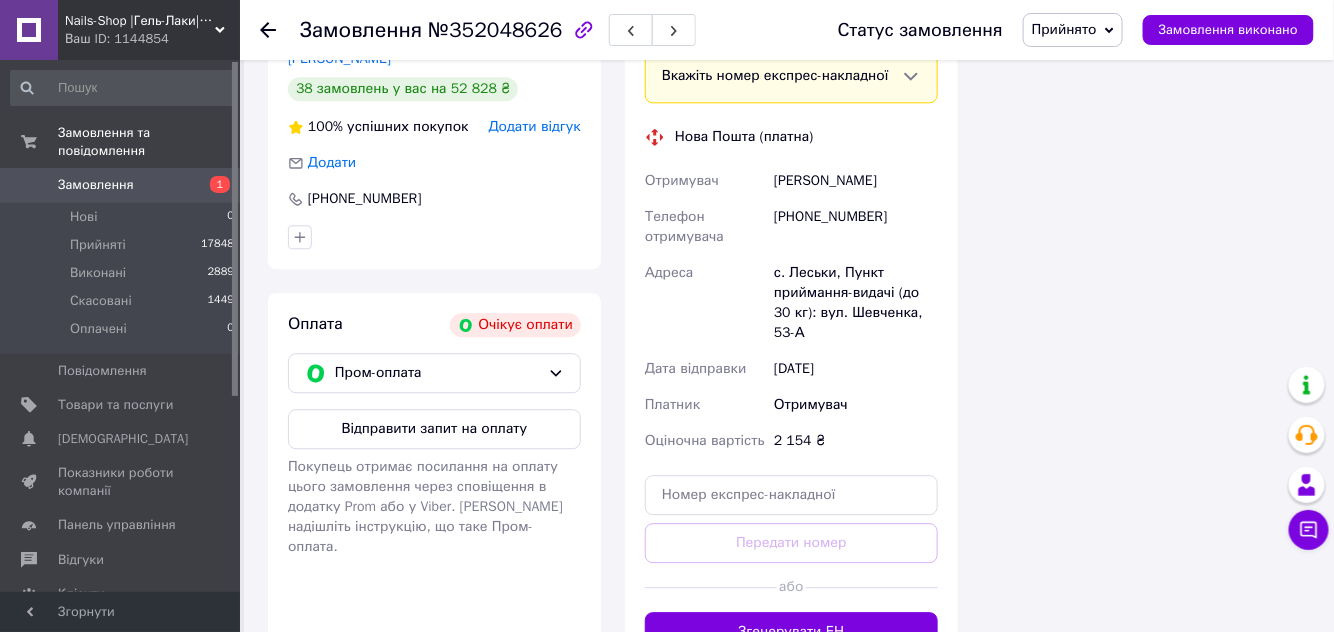 scroll, scrollTop: 1545, scrollLeft: 0, axis: vertical 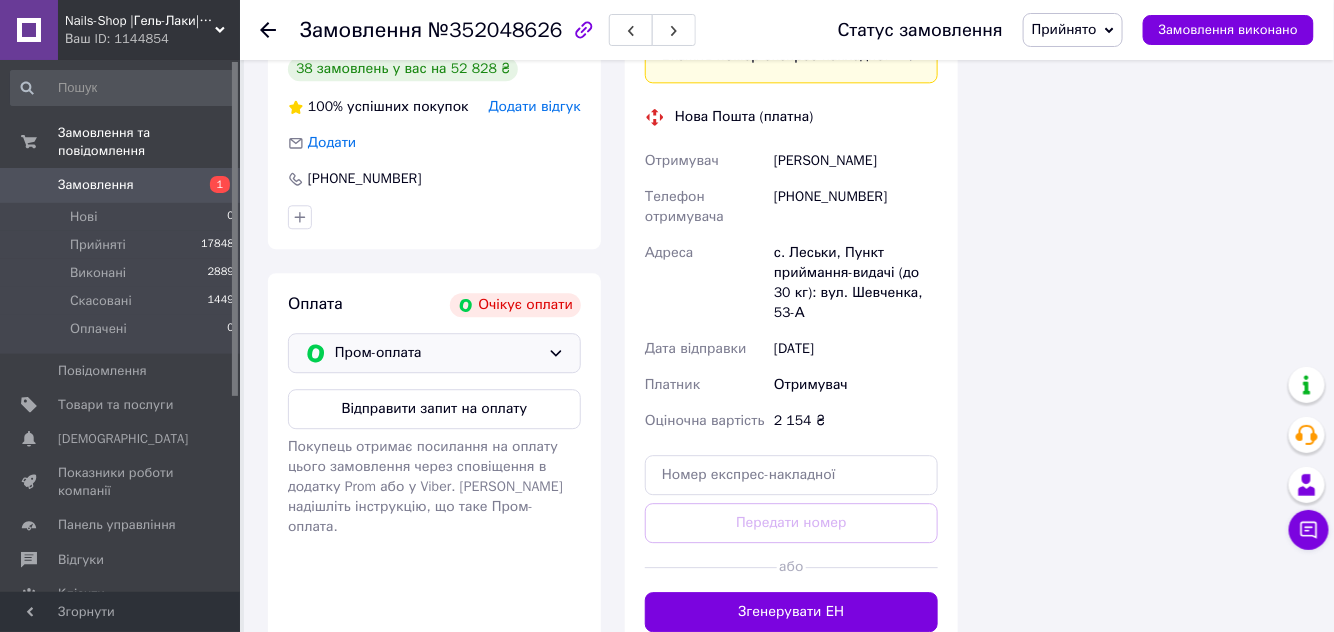 click on "Пром-оплата" at bounding box center (437, 353) 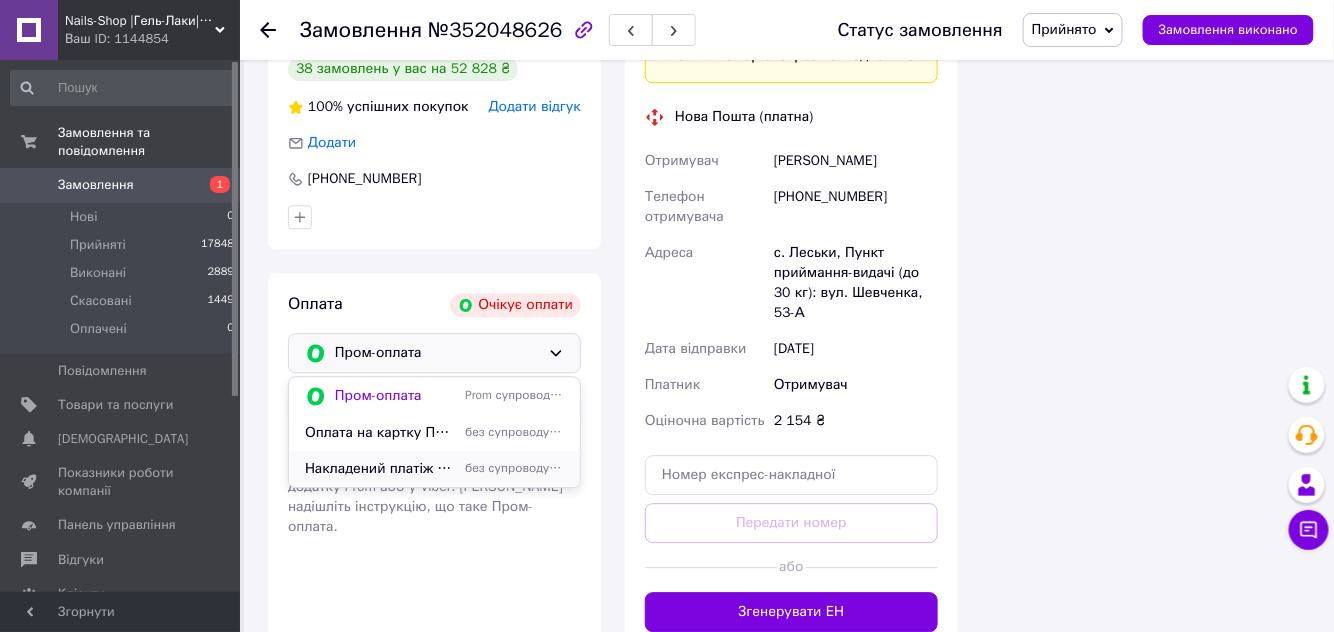 click on "Накладений платіж Нова Пошта (з передоплатою 100 грн)" at bounding box center [381, 469] 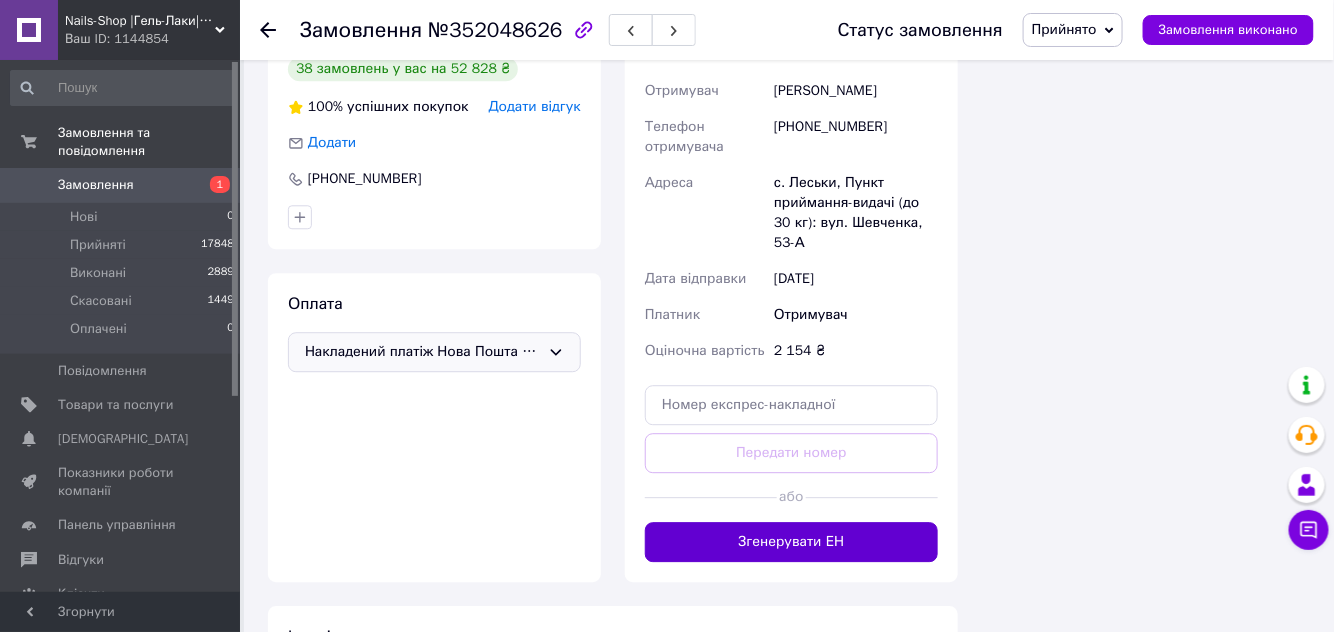 click on "Згенерувати ЕН" at bounding box center [791, 542] 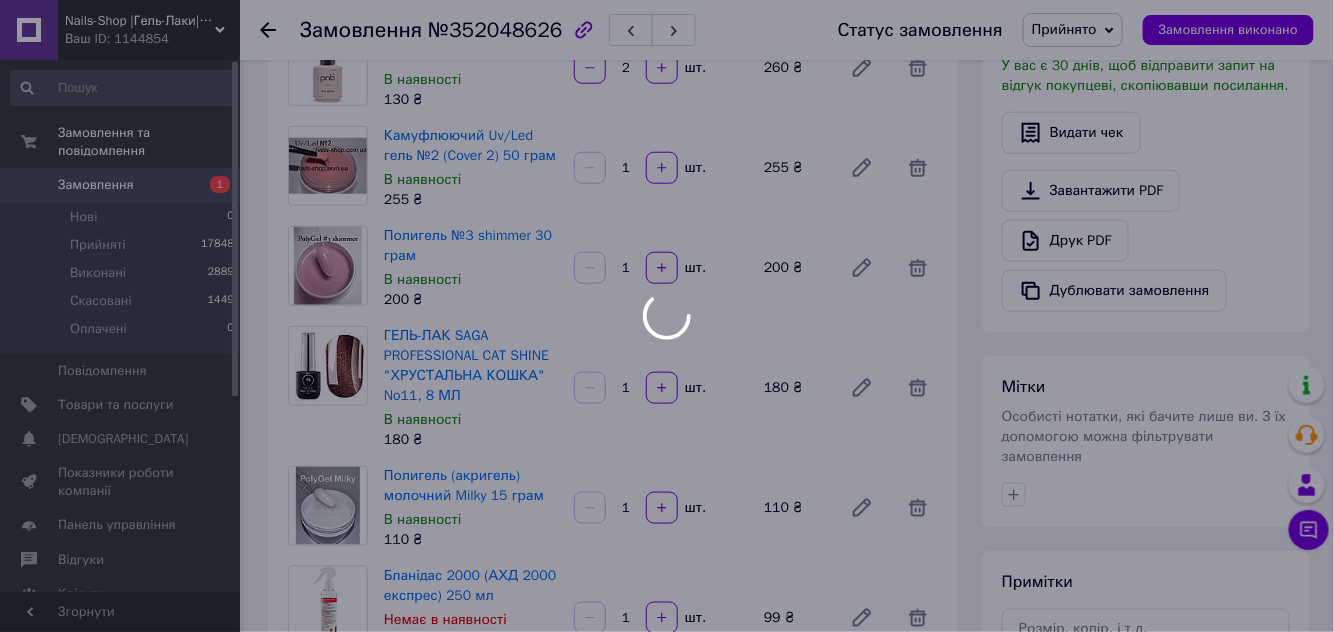 scroll, scrollTop: 272, scrollLeft: 0, axis: vertical 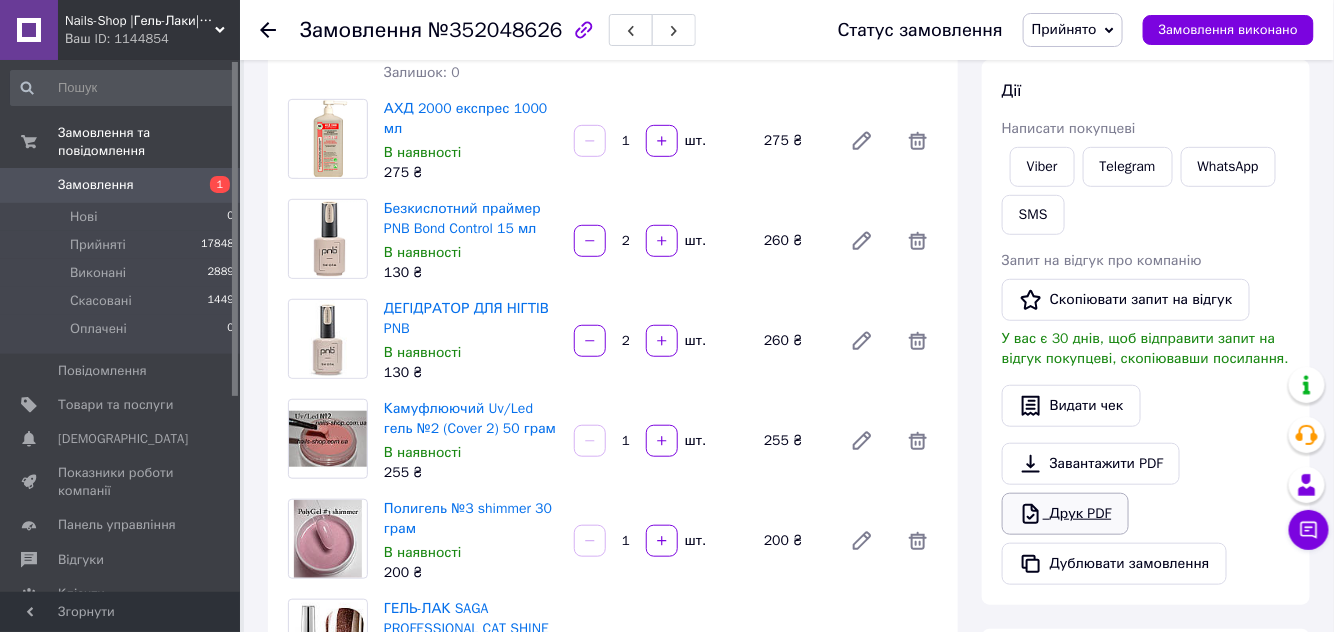 click on "Друк PDF" at bounding box center (1065, 514) 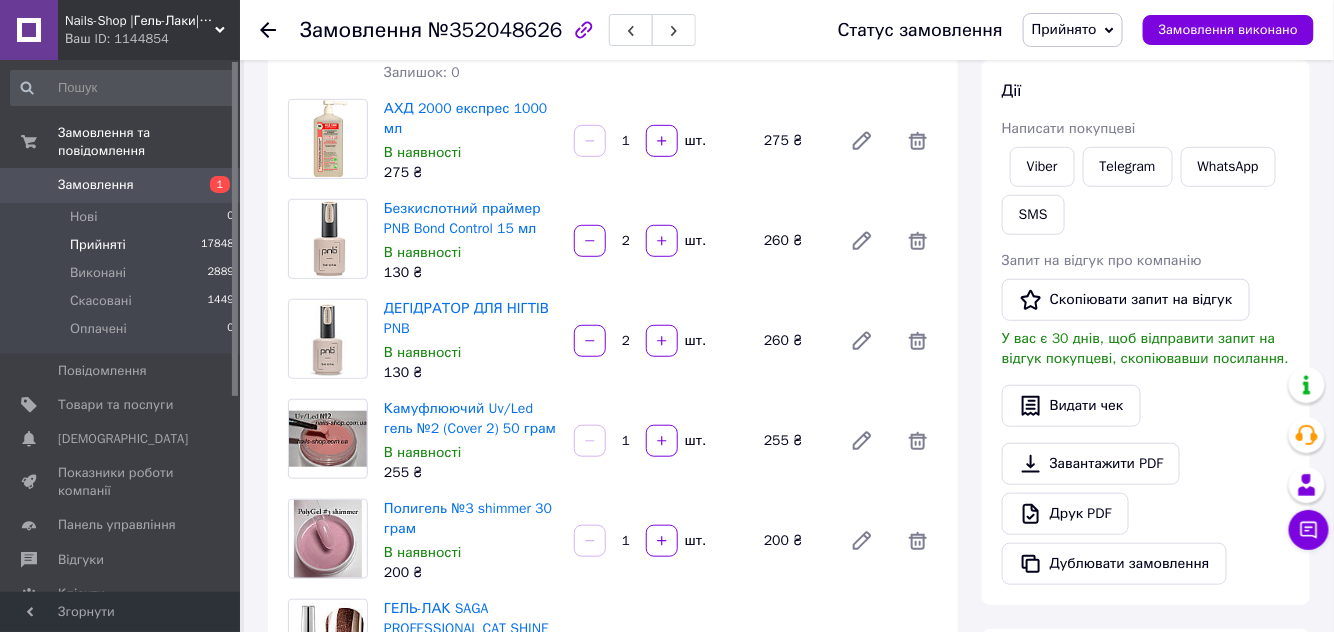 click on "Прийняті 17848" at bounding box center [123, 245] 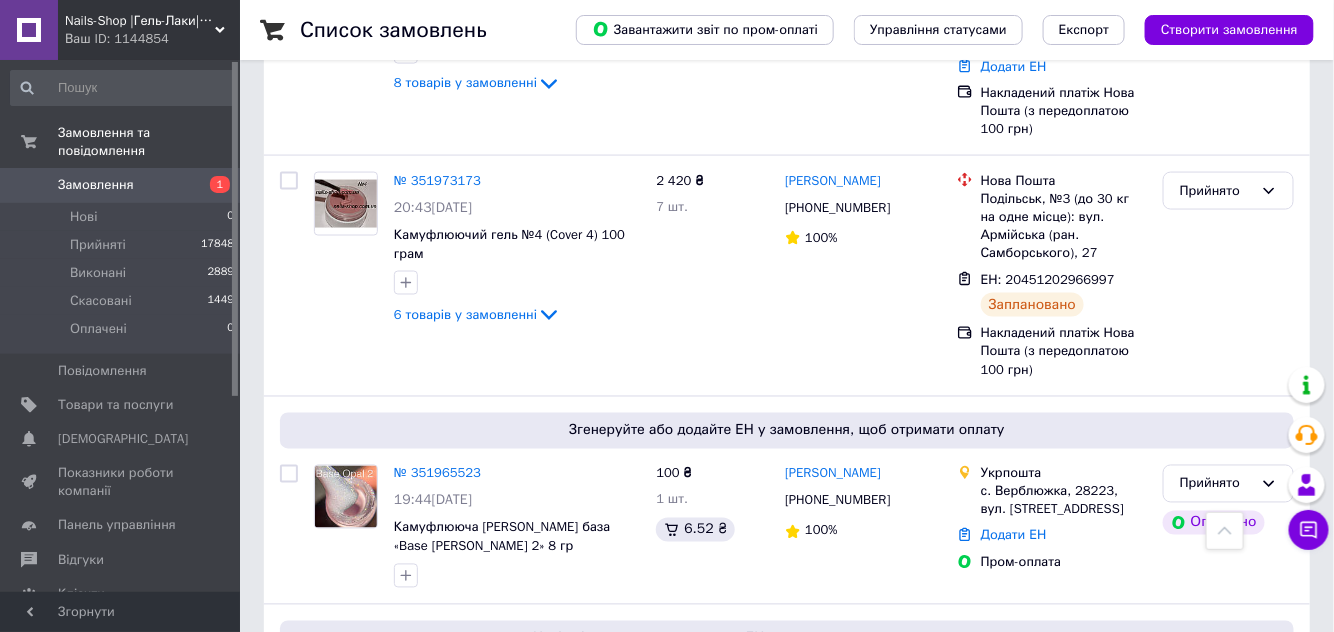 scroll, scrollTop: 909, scrollLeft: 0, axis: vertical 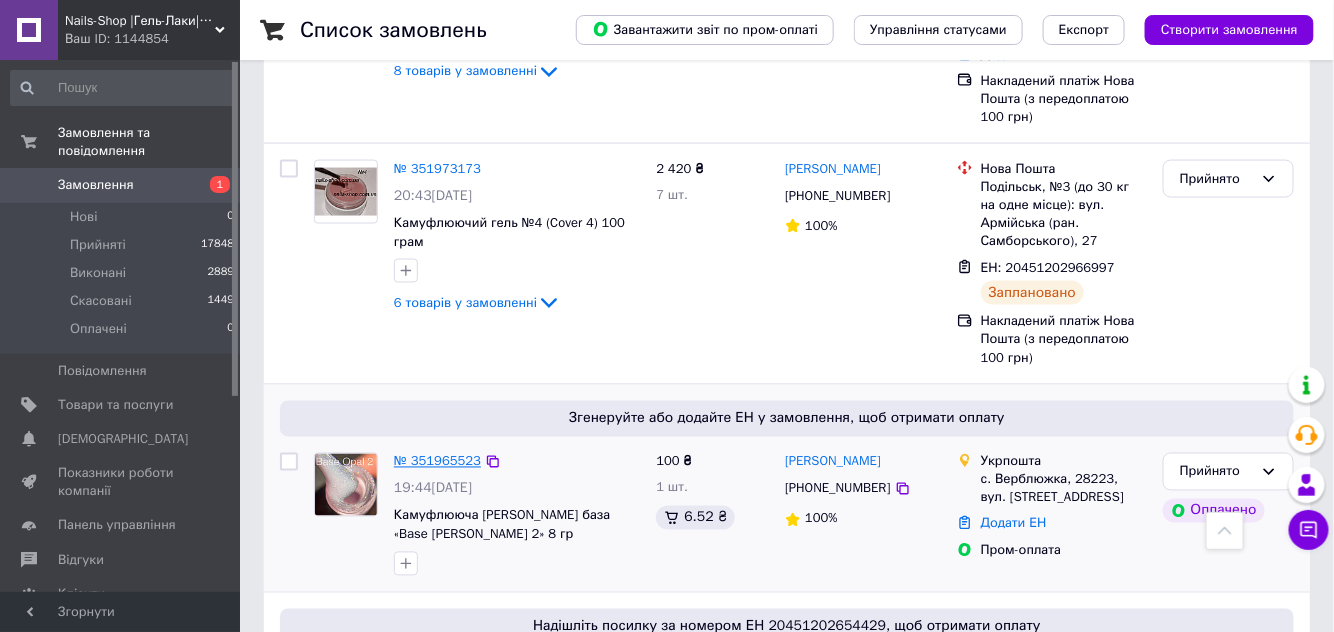 click on "№ 351965523" at bounding box center [437, 461] 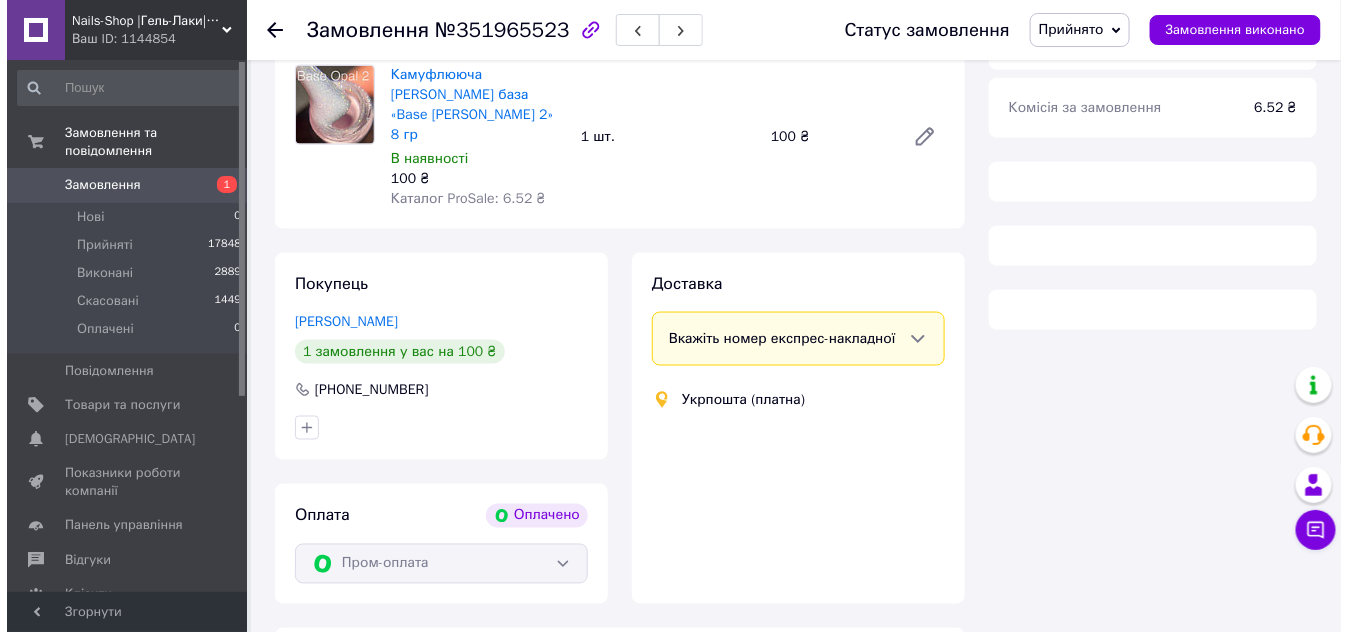 scroll, scrollTop: 909, scrollLeft: 0, axis: vertical 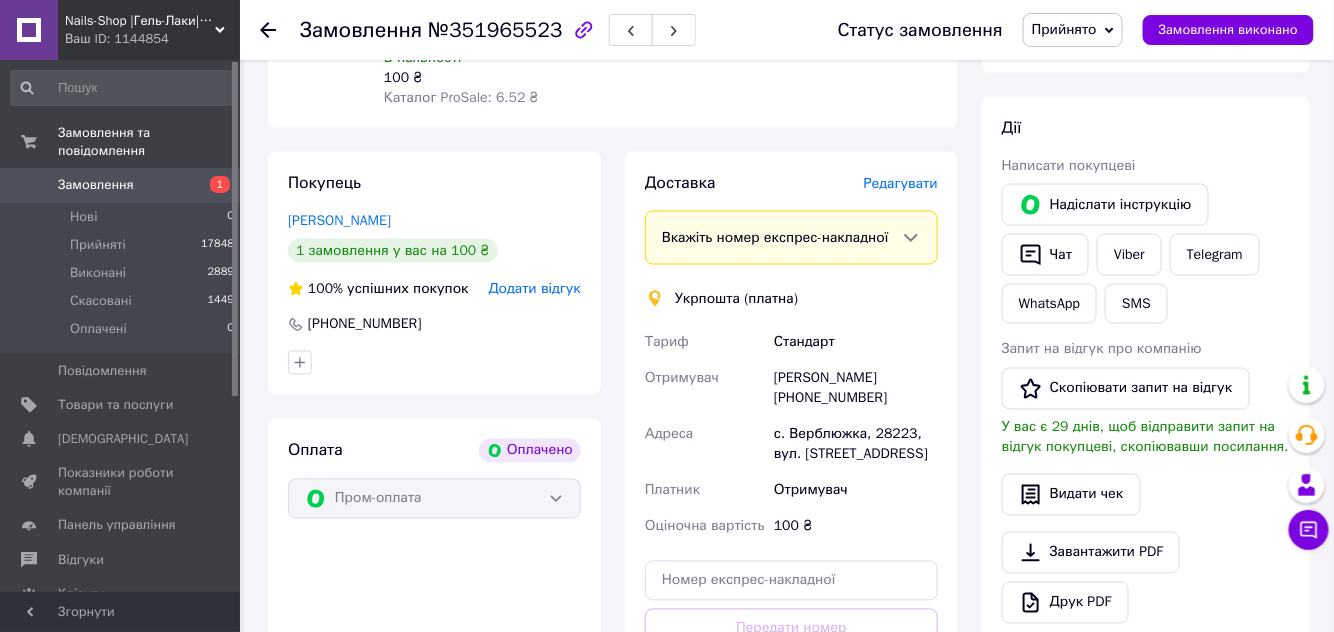 click on "Редагувати" at bounding box center (901, 183) 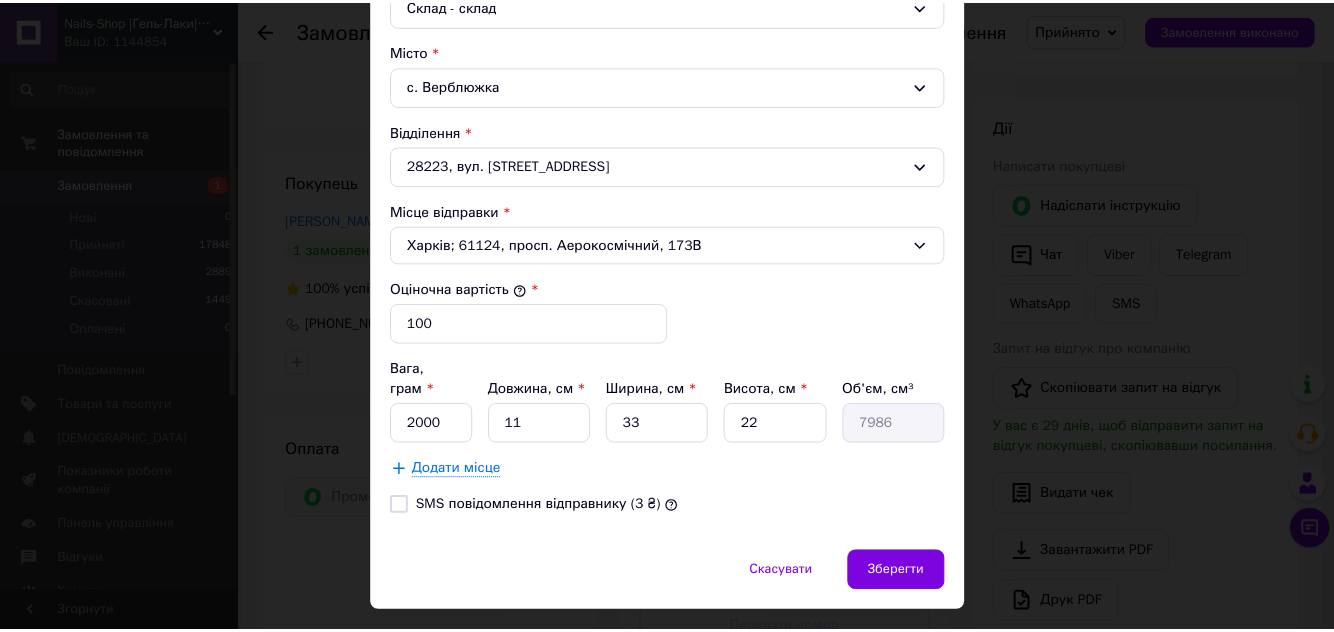 scroll, scrollTop: 612, scrollLeft: 0, axis: vertical 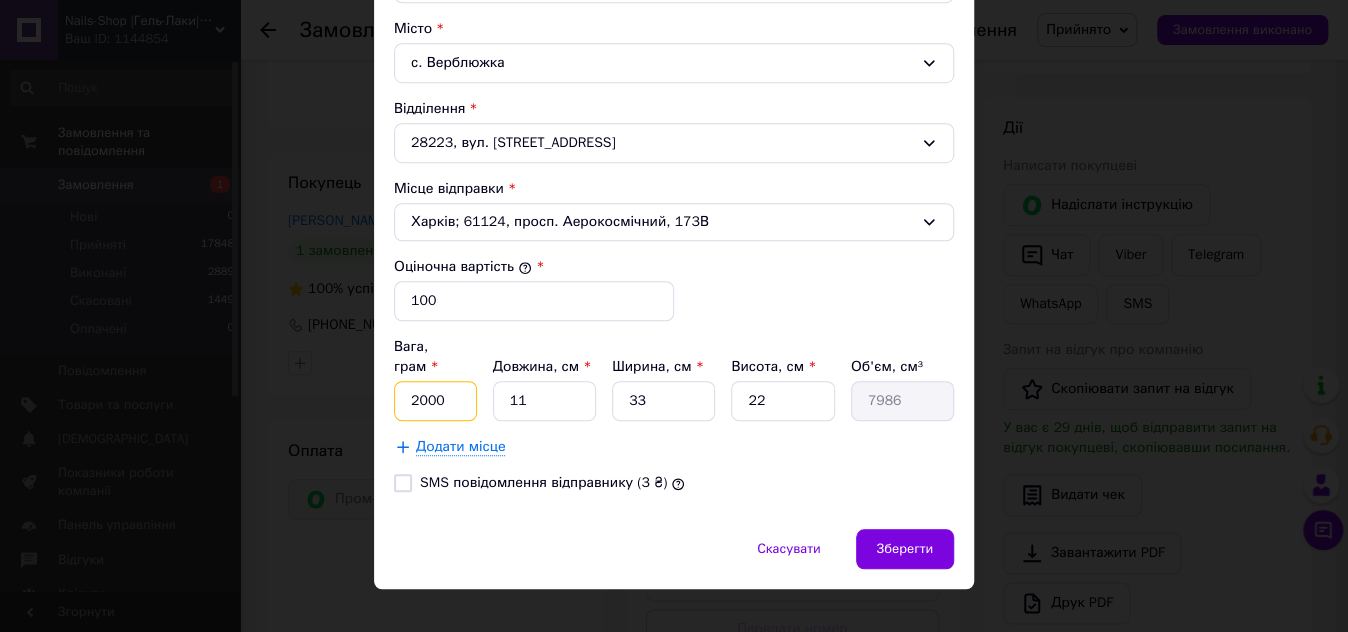 drag, startPoint x: 448, startPoint y: 377, endPoint x: 388, endPoint y: 384, distance: 60.40695 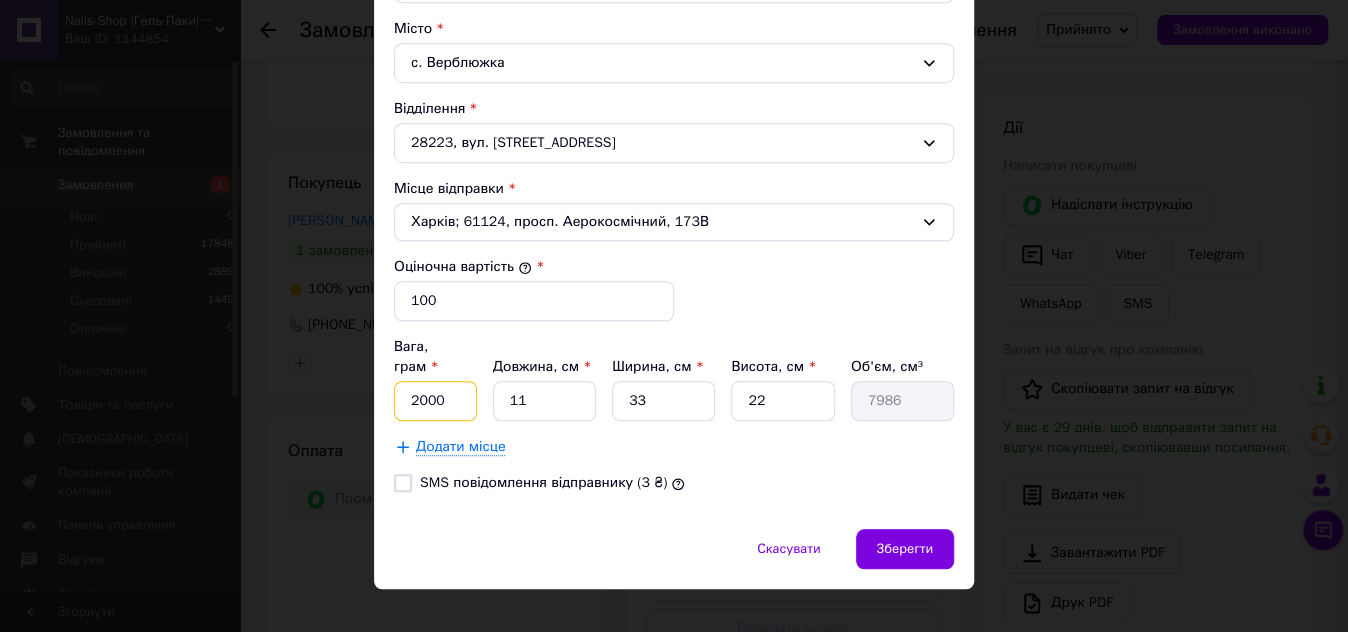 click on "Спосіб доставки Укрпошта (платна) Тариф     * Стандарт Платник   * Отримувач Прізвище отримувача   * [PERSON_NAME] Ім'я отримувача   * [PERSON_NAME] батькові отримувача Телефон отримувача   * [PHONE_NUMBER] Тип доставки     * Склад - склад Місто с. Верблюжка Відділення 28223, вул. Центральна, 170 Місце відправки   * [GEOGRAPHIC_DATA]; 61124, просп. Аерокосмічний, 173В Оціночна вартість     * 100 Вага, грам   * 2000 Довжина, см   * 11 Ширина, см   * 33 Висота, см   * 22 Об'єм, см³ 7986 Додати місце SMS повідомлення відправнику (3 ₴)" at bounding box center [674, 24] 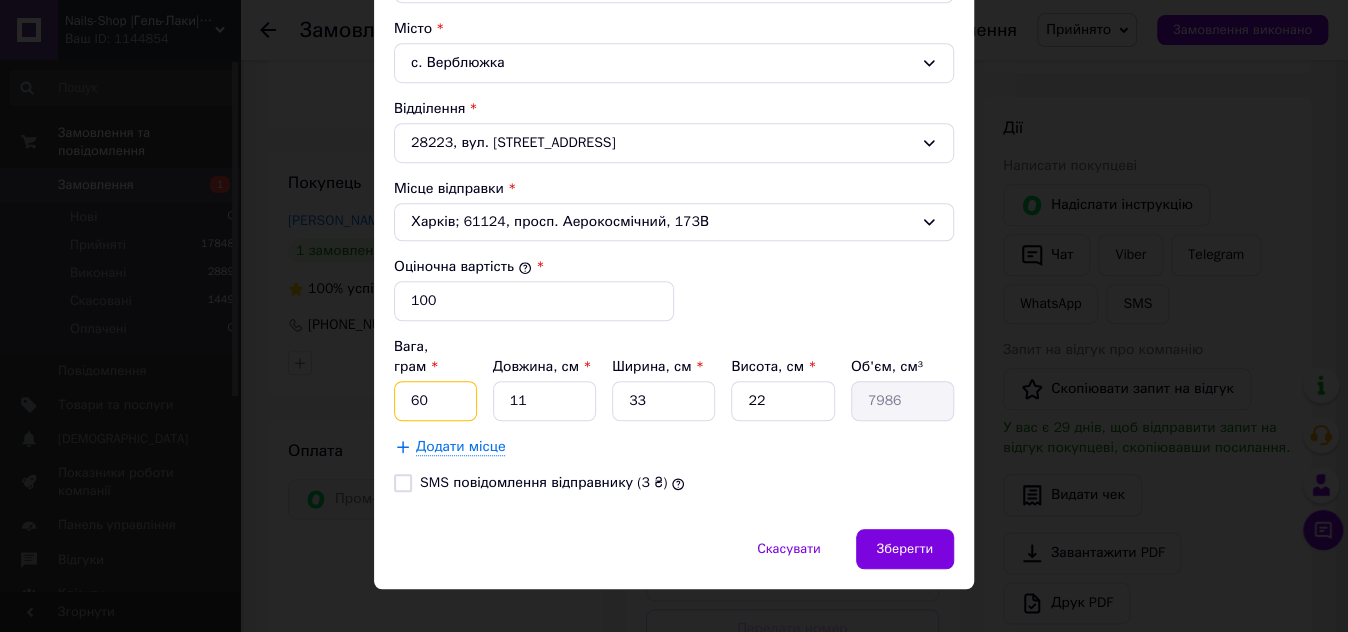 type on "60" 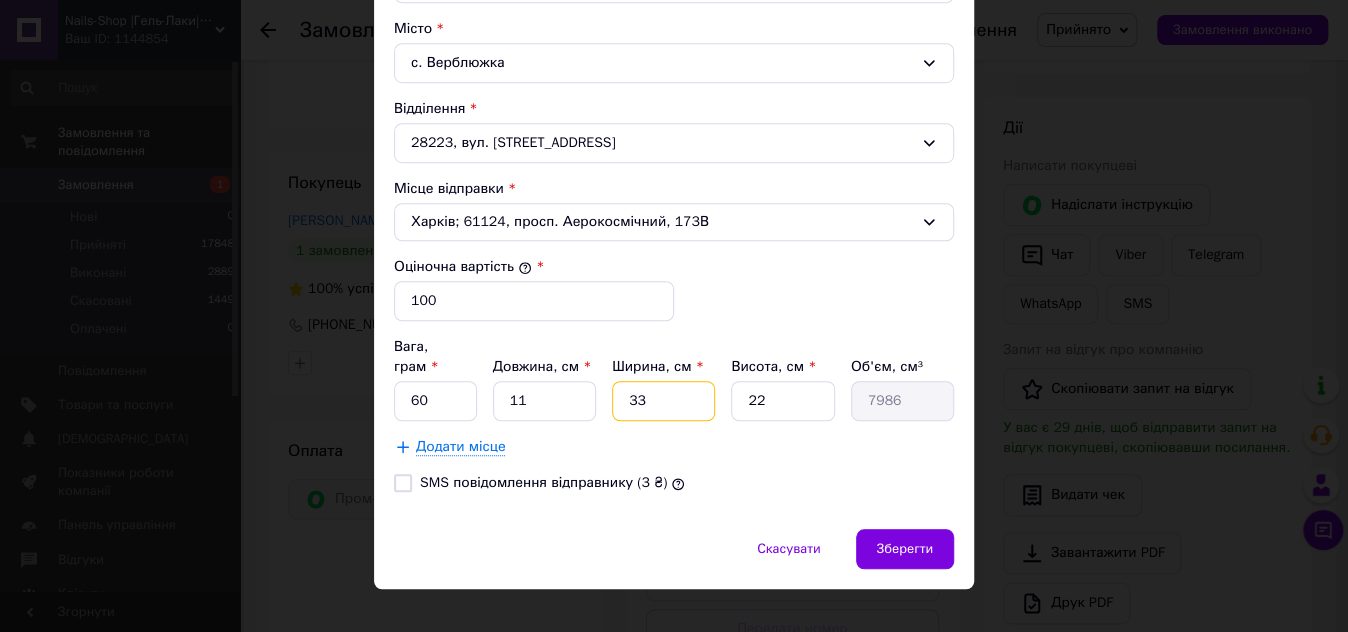 drag, startPoint x: 652, startPoint y: 378, endPoint x: 618, endPoint y: 376, distance: 34.058773 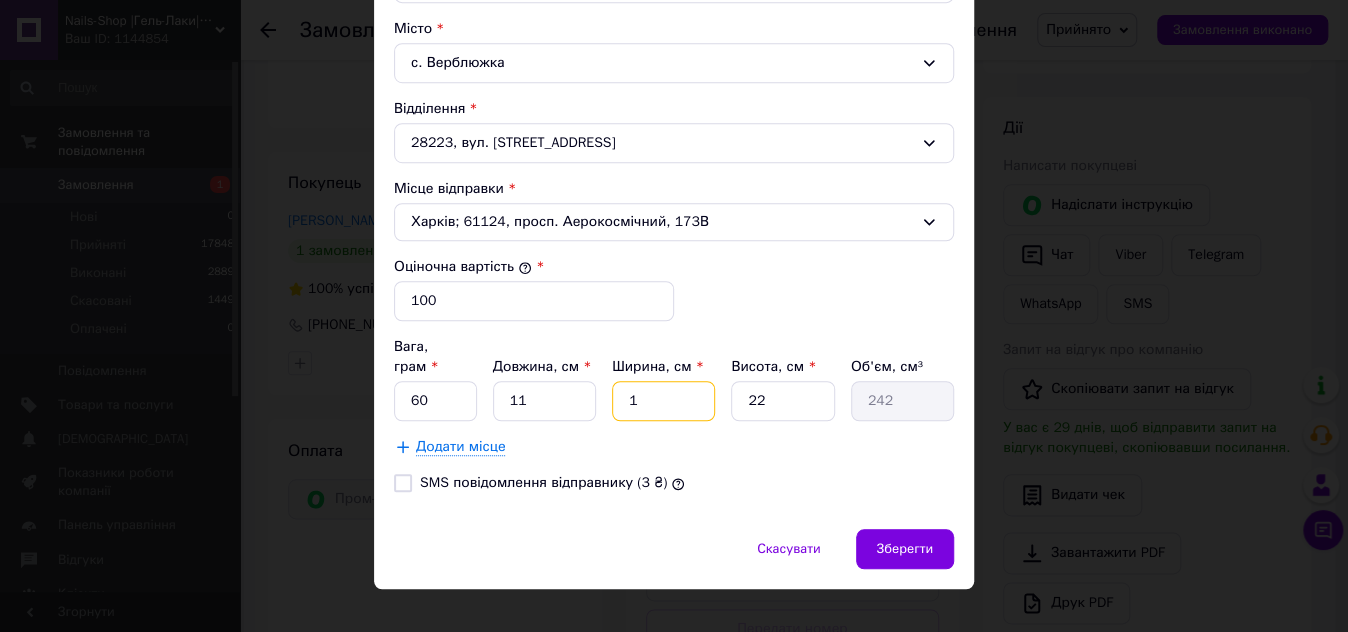 type on "11" 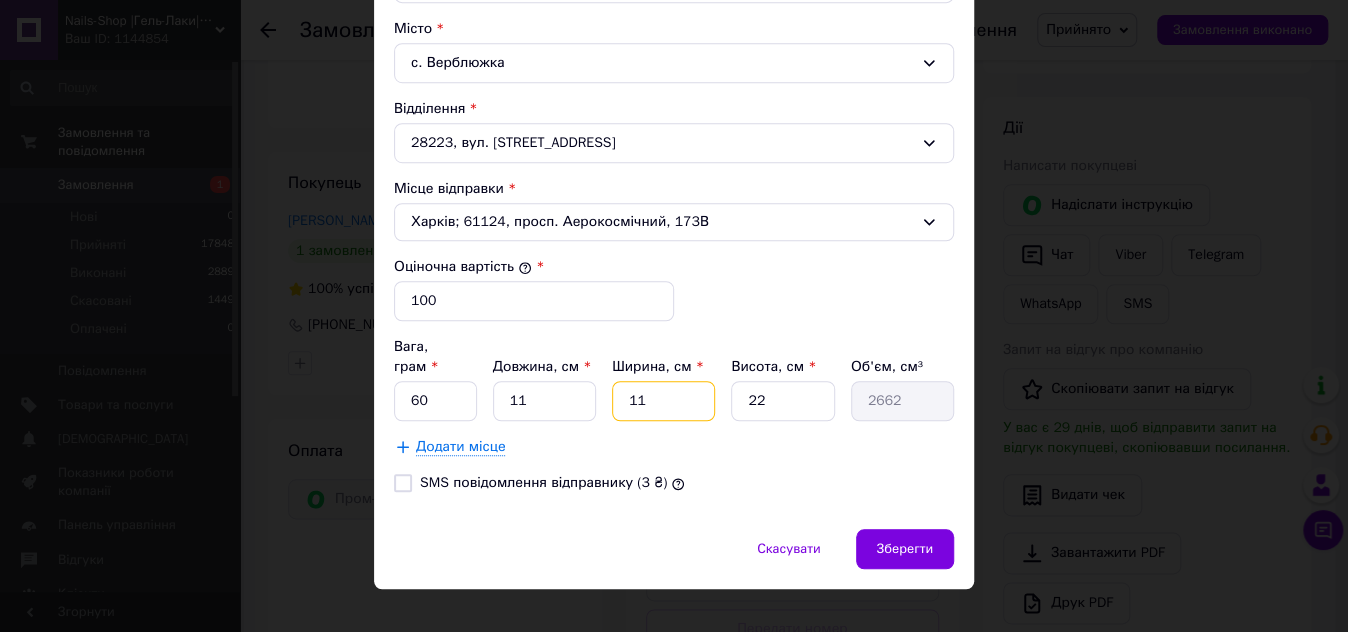 type on "11" 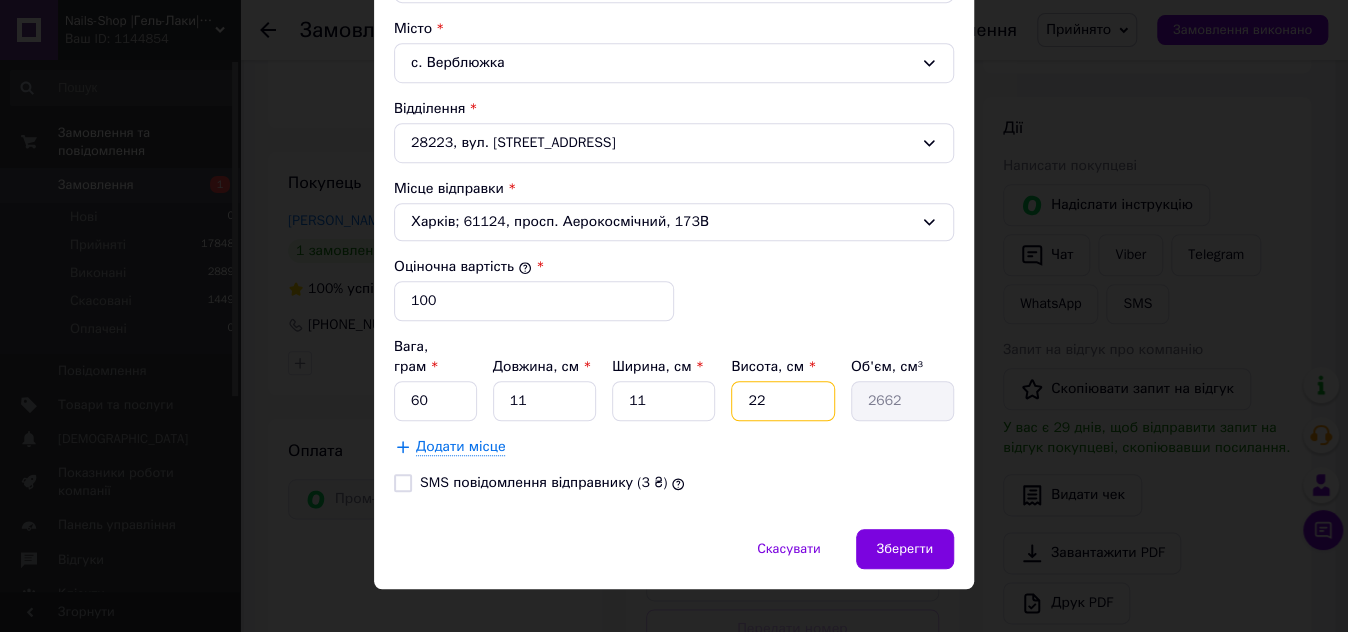 drag, startPoint x: 764, startPoint y: 376, endPoint x: 748, endPoint y: 376, distance: 16 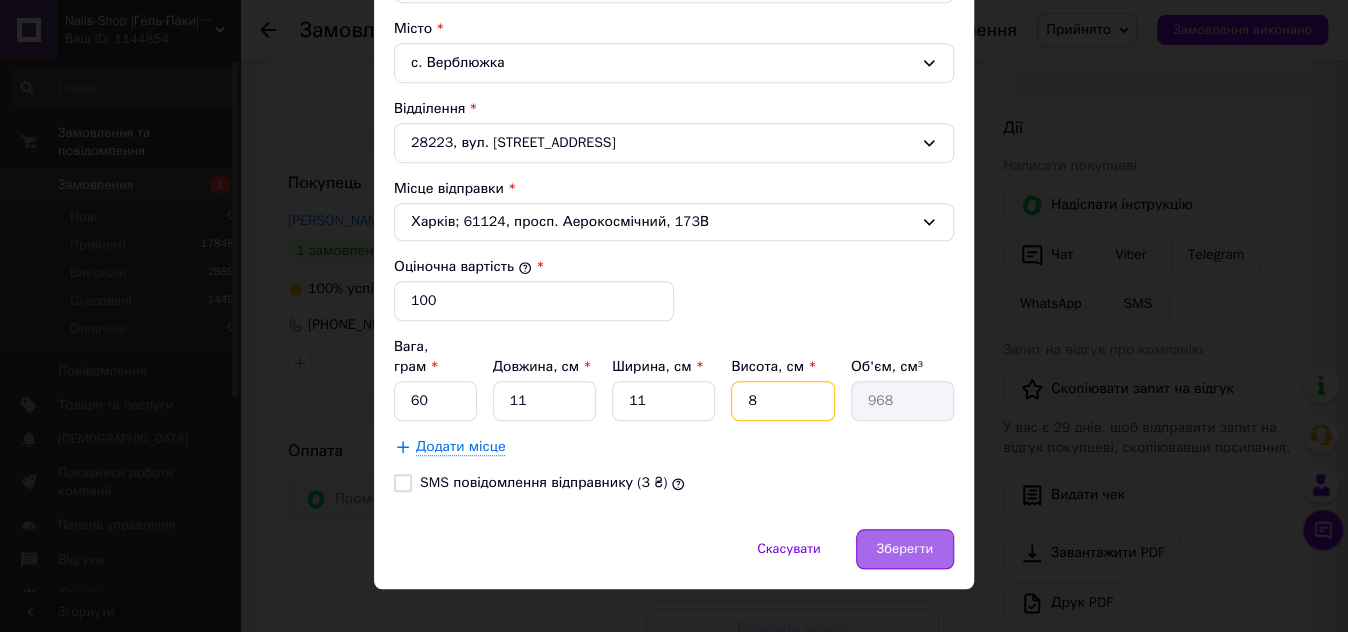 type on "8" 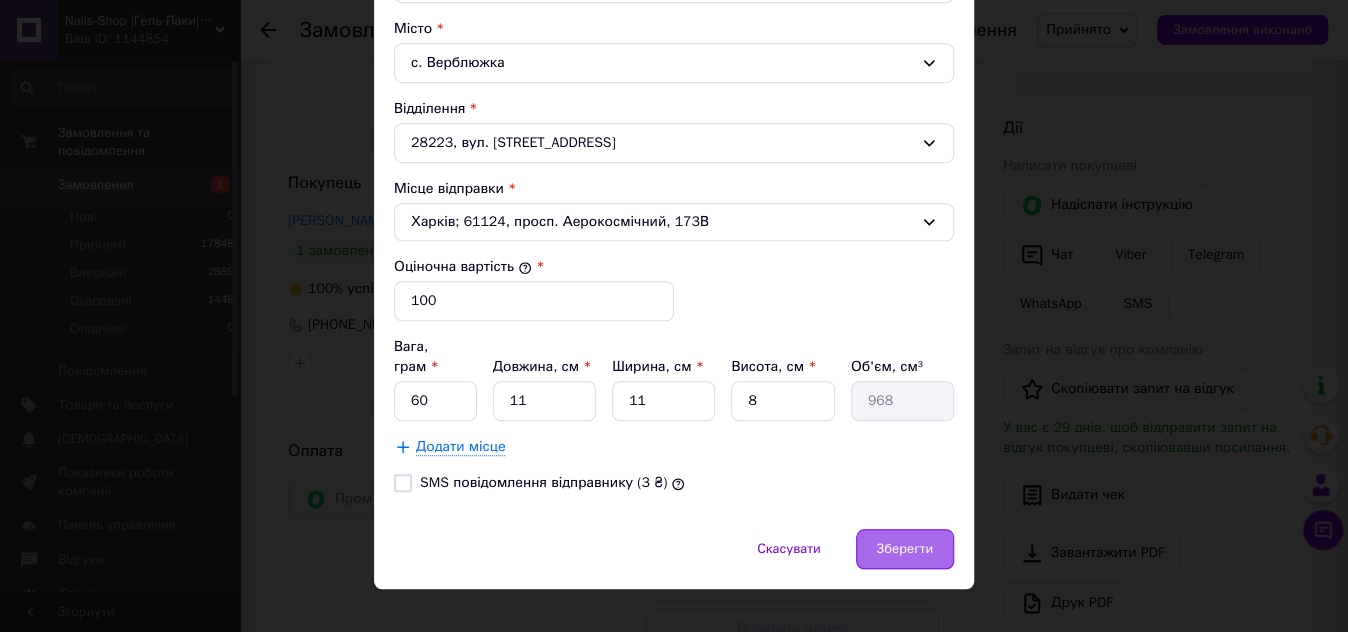 click on "Зберегти" at bounding box center [905, 549] 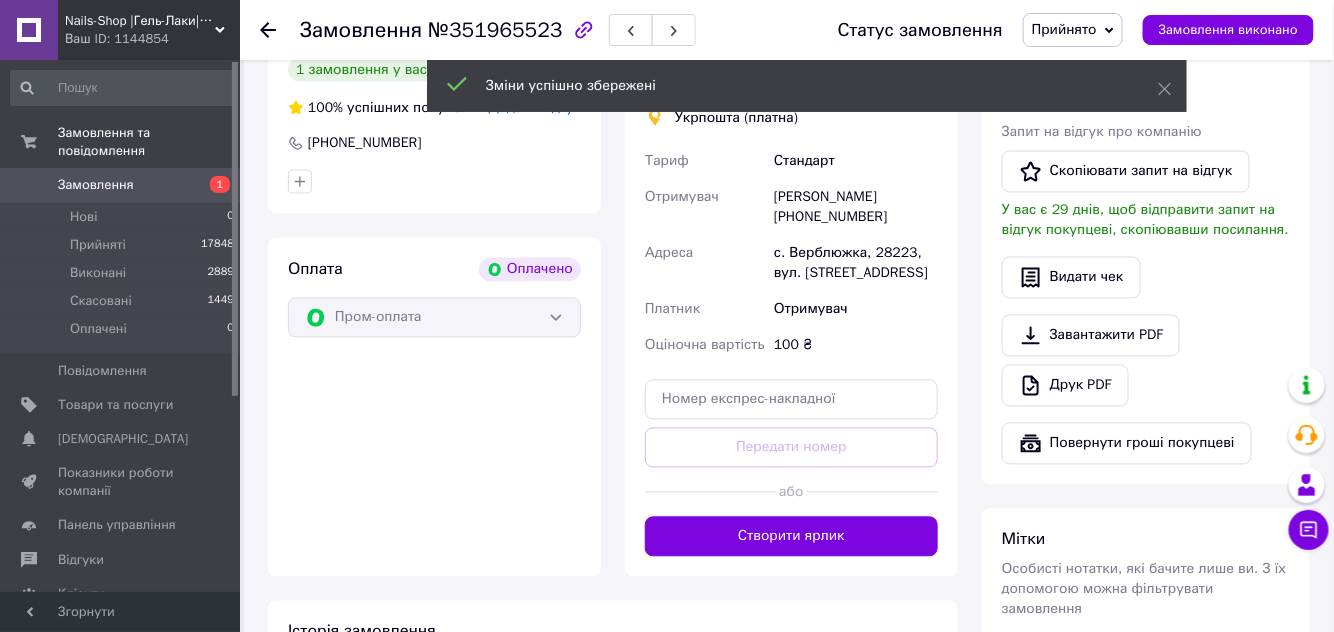 scroll, scrollTop: 1090, scrollLeft: 0, axis: vertical 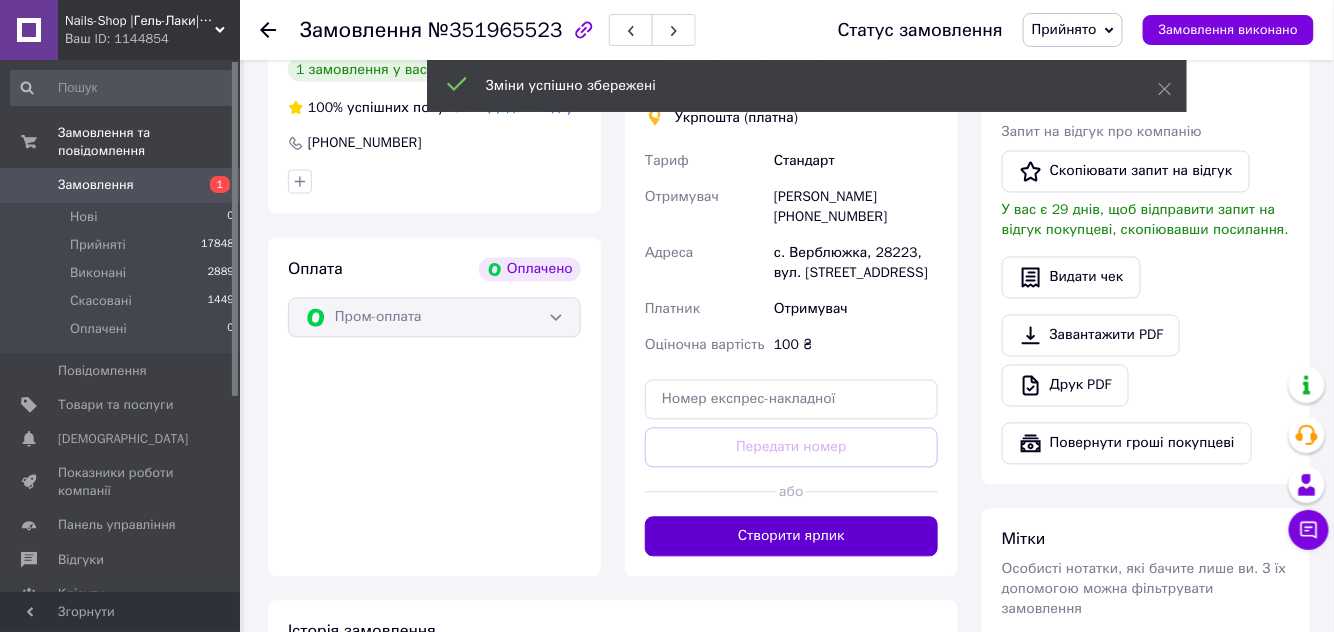 click on "Створити ярлик" at bounding box center (791, 537) 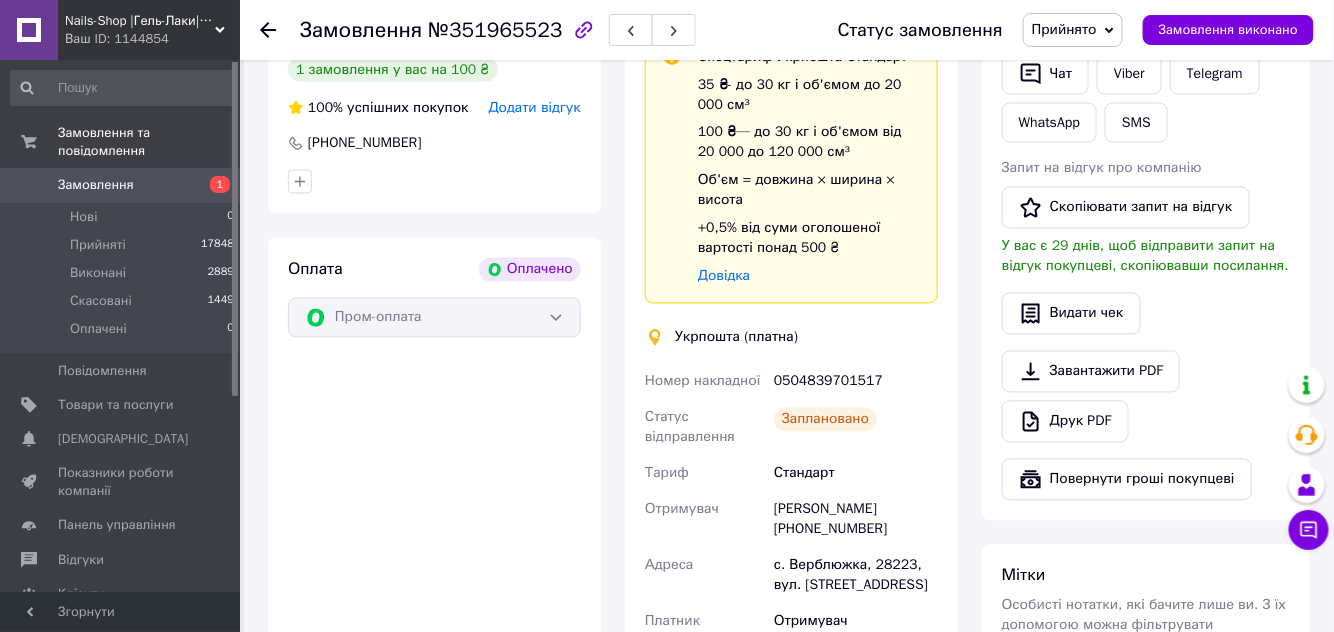 scroll, scrollTop: 818, scrollLeft: 0, axis: vertical 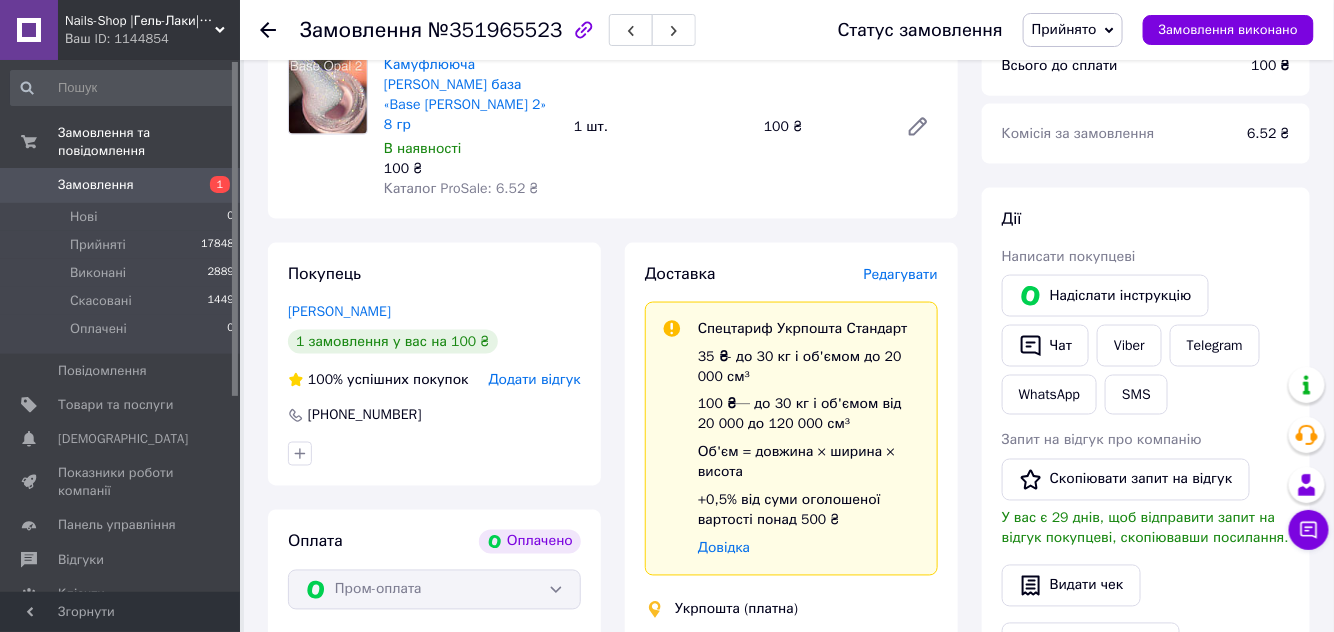 click on "Редагувати" at bounding box center [901, 274] 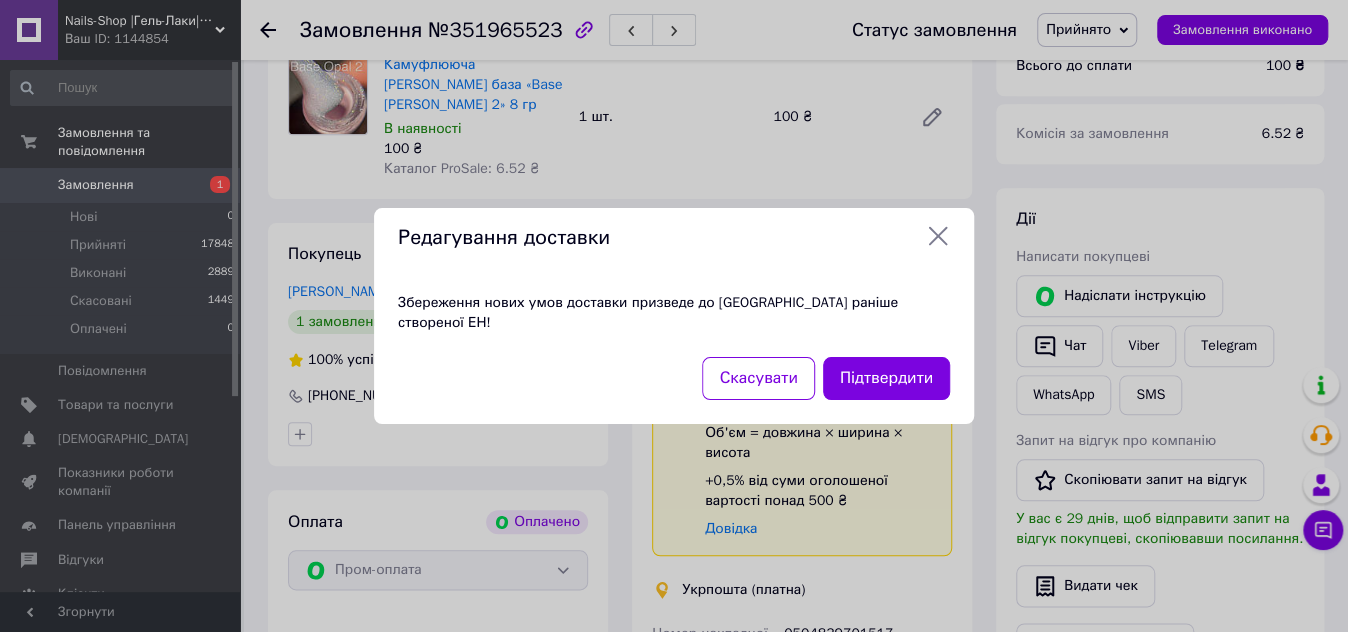 click 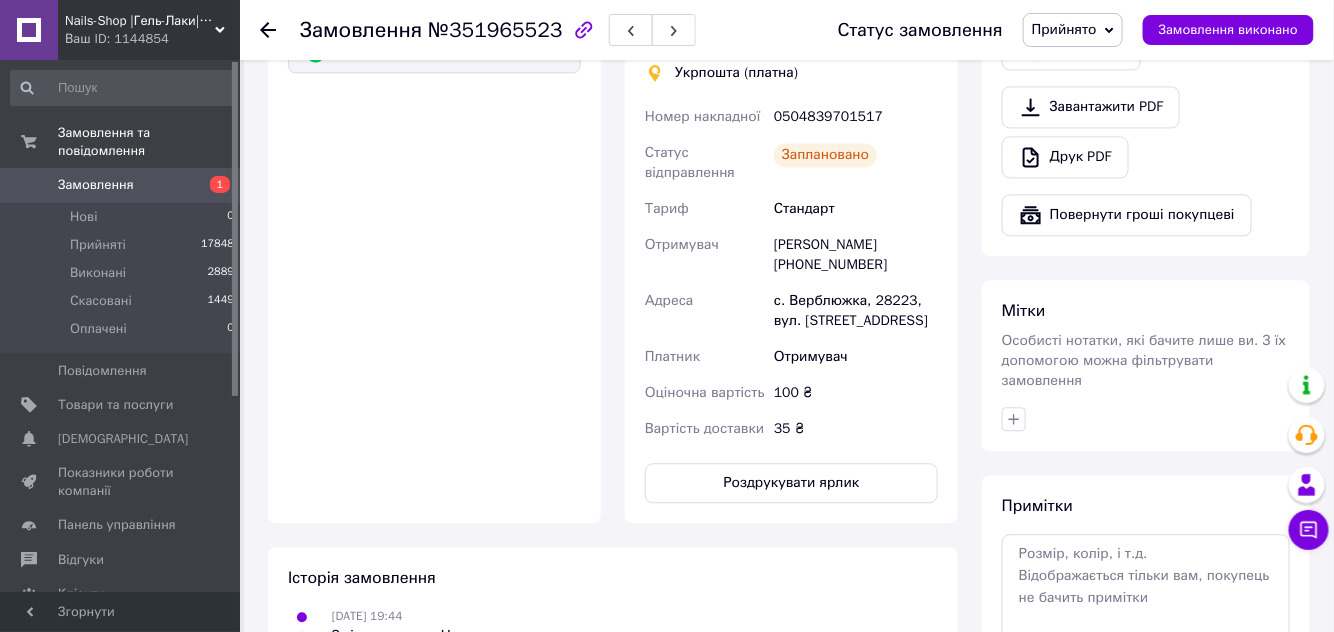 scroll, scrollTop: 1454, scrollLeft: 0, axis: vertical 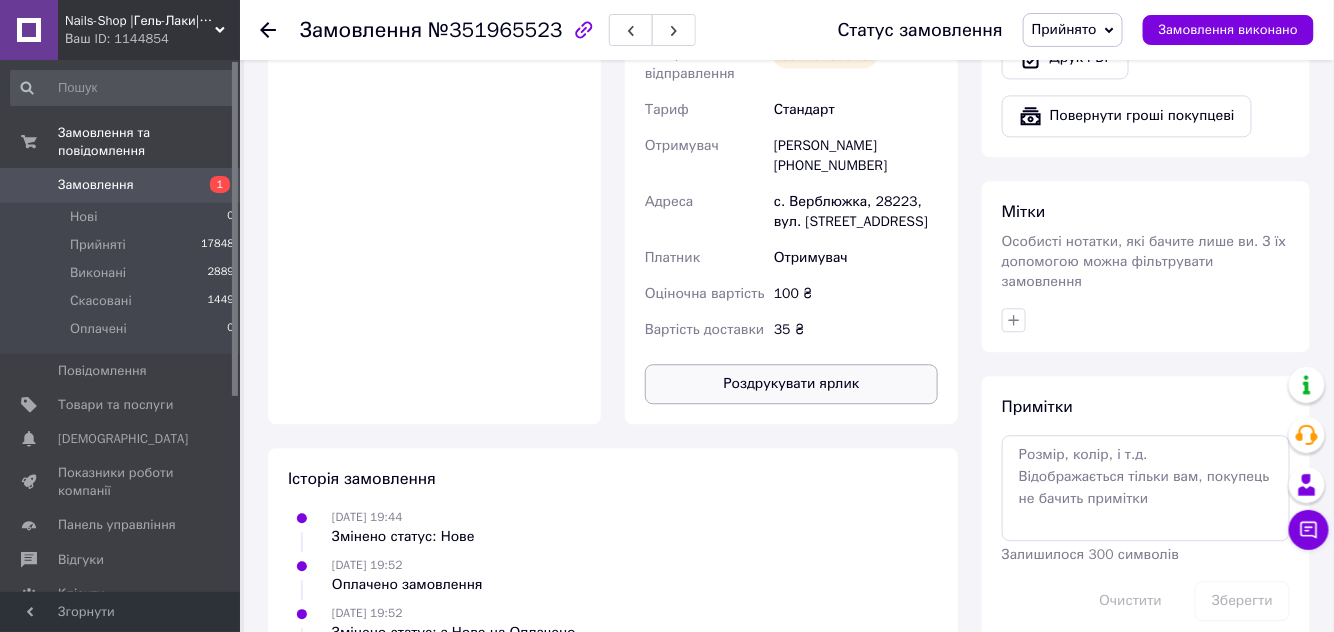 click on "Роздрукувати ярлик" at bounding box center (791, 384) 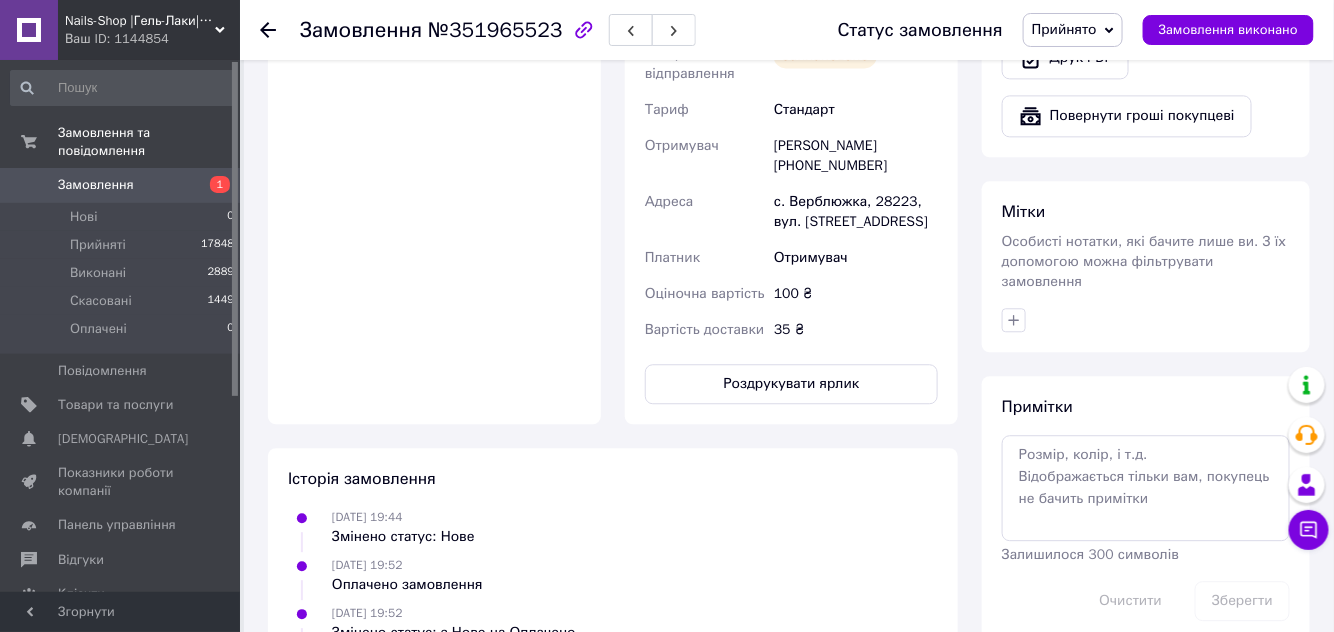 click on "Замовлення" at bounding box center [121, 185] 